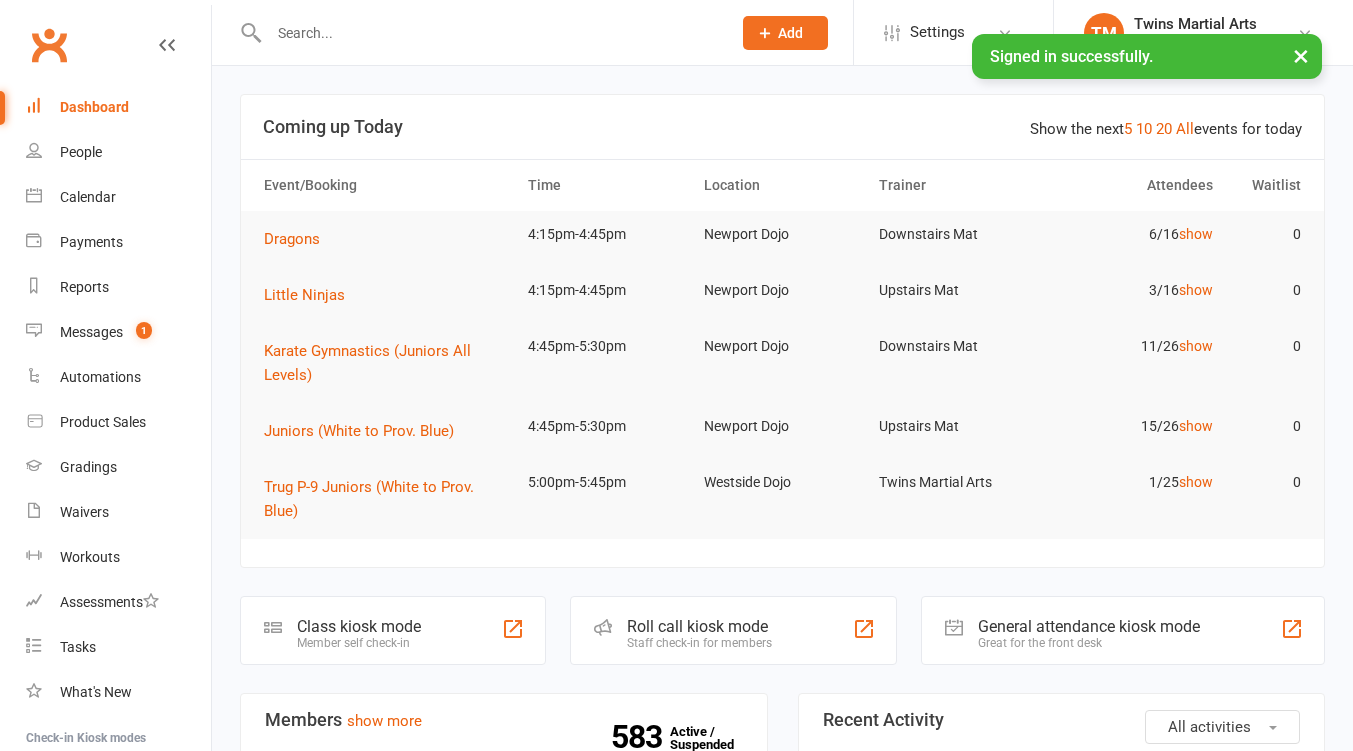 scroll, scrollTop: 0, scrollLeft: 0, axis: both 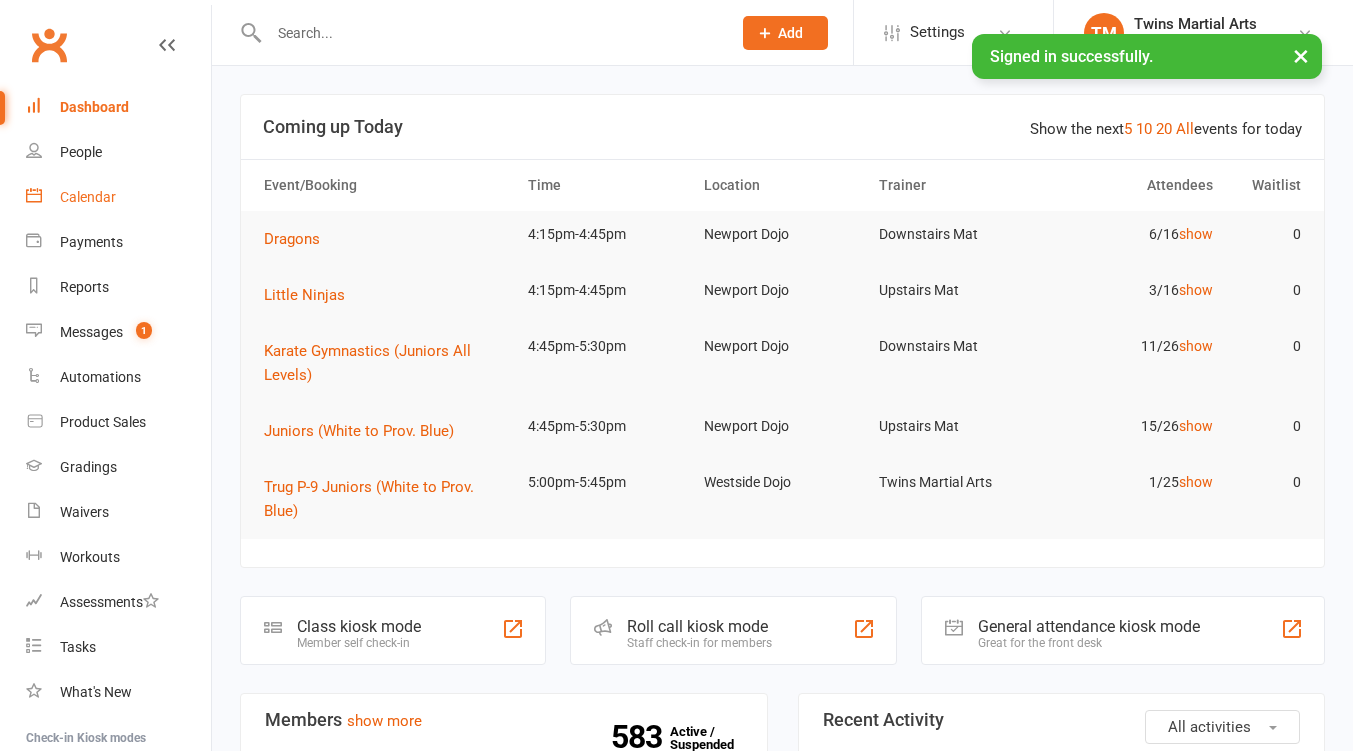 click on "Calendar" at bounding box center (88, 197) 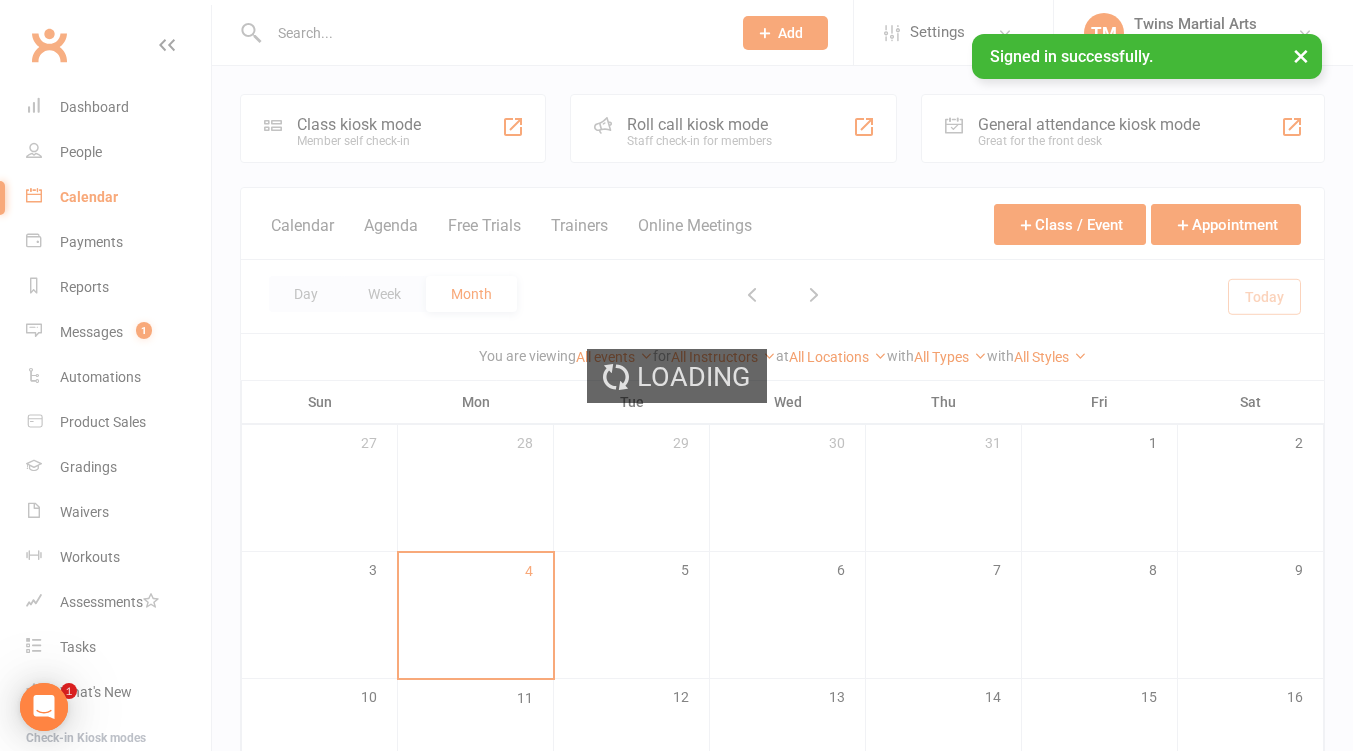 scroll, scrollTop: 0, scrollLeft: 0, axis: both 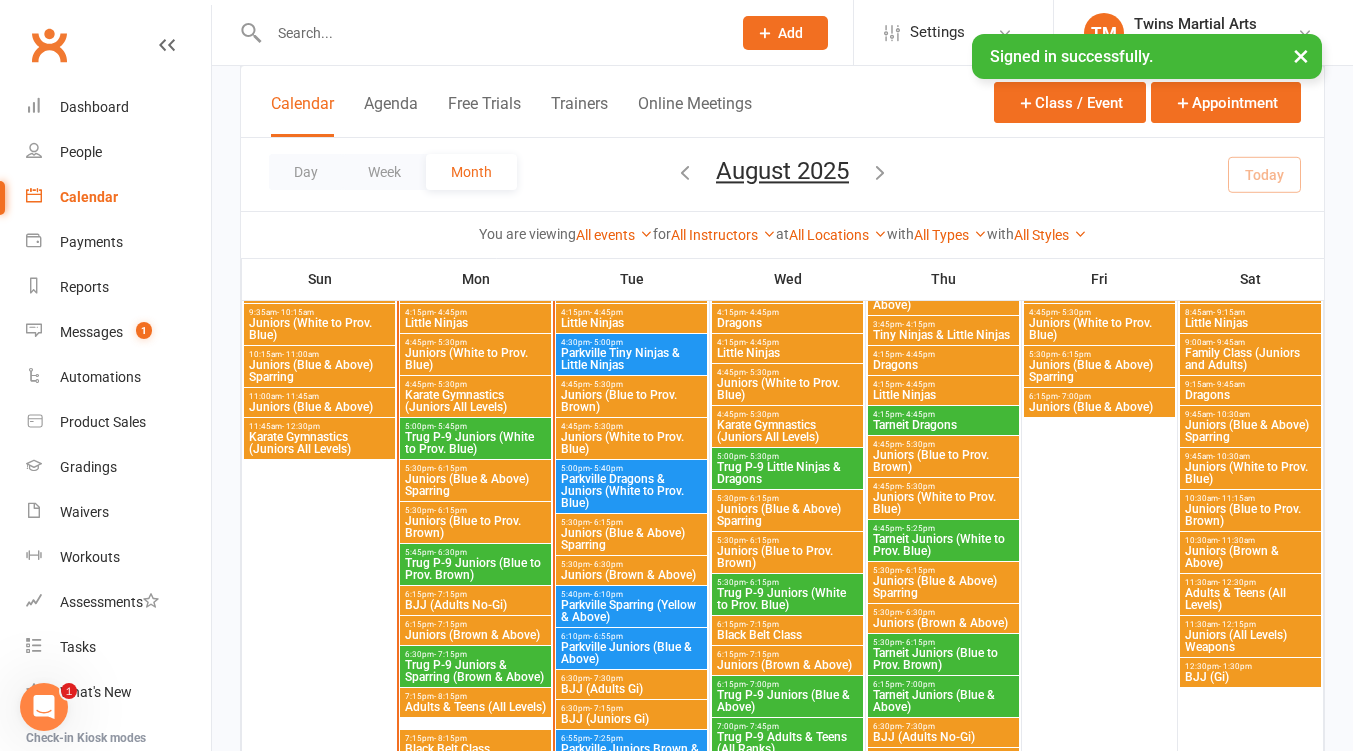 click on "Karate Gymnastics (Juniors All Levels)" at bounding box center (319, 443) 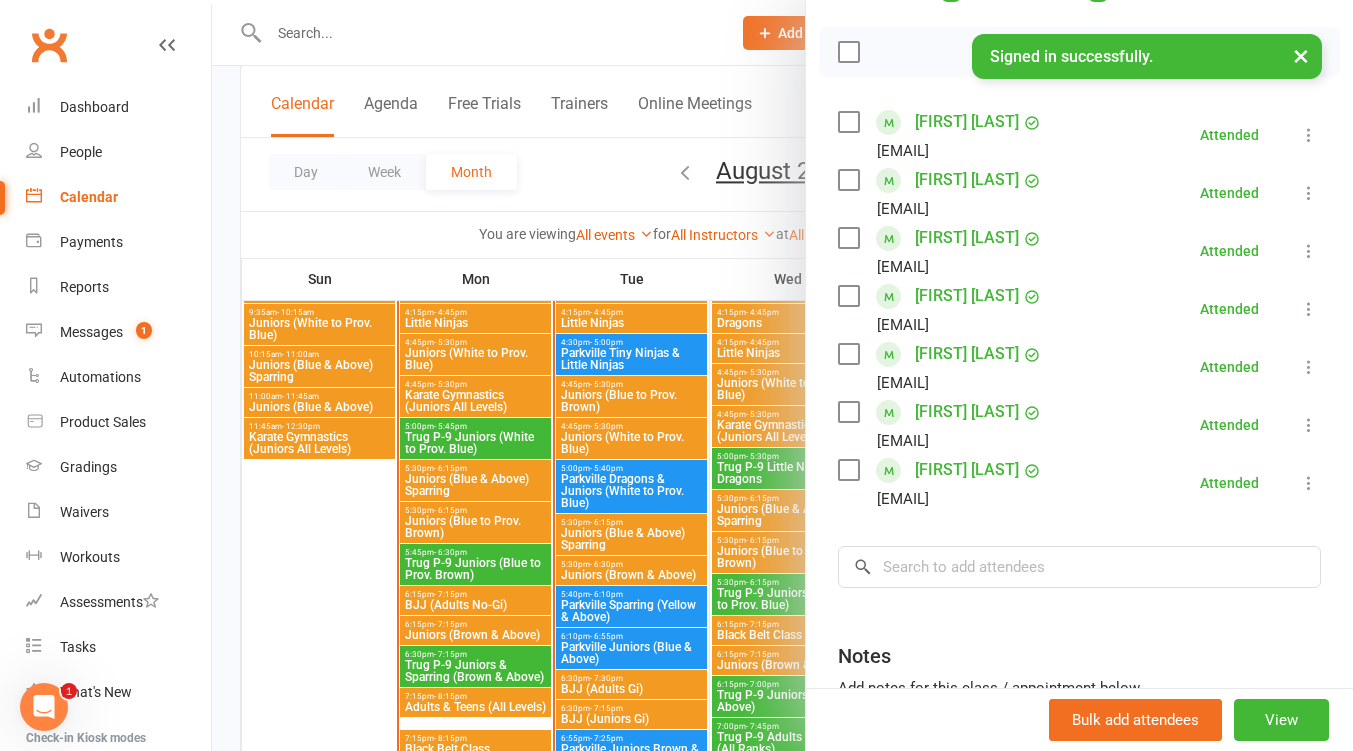 scroll, scrollTop: 0, scrollLeft: 0, axis: both 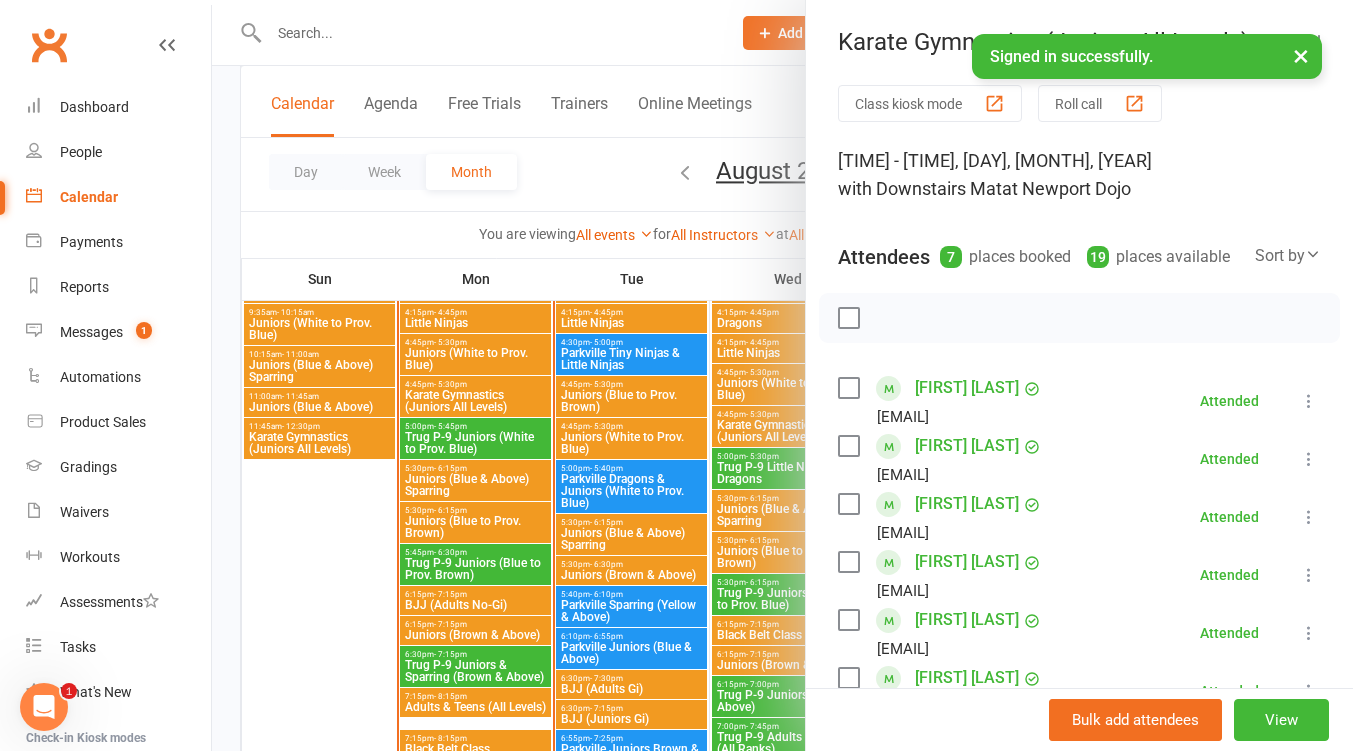 click at bounding box center [782, 375] 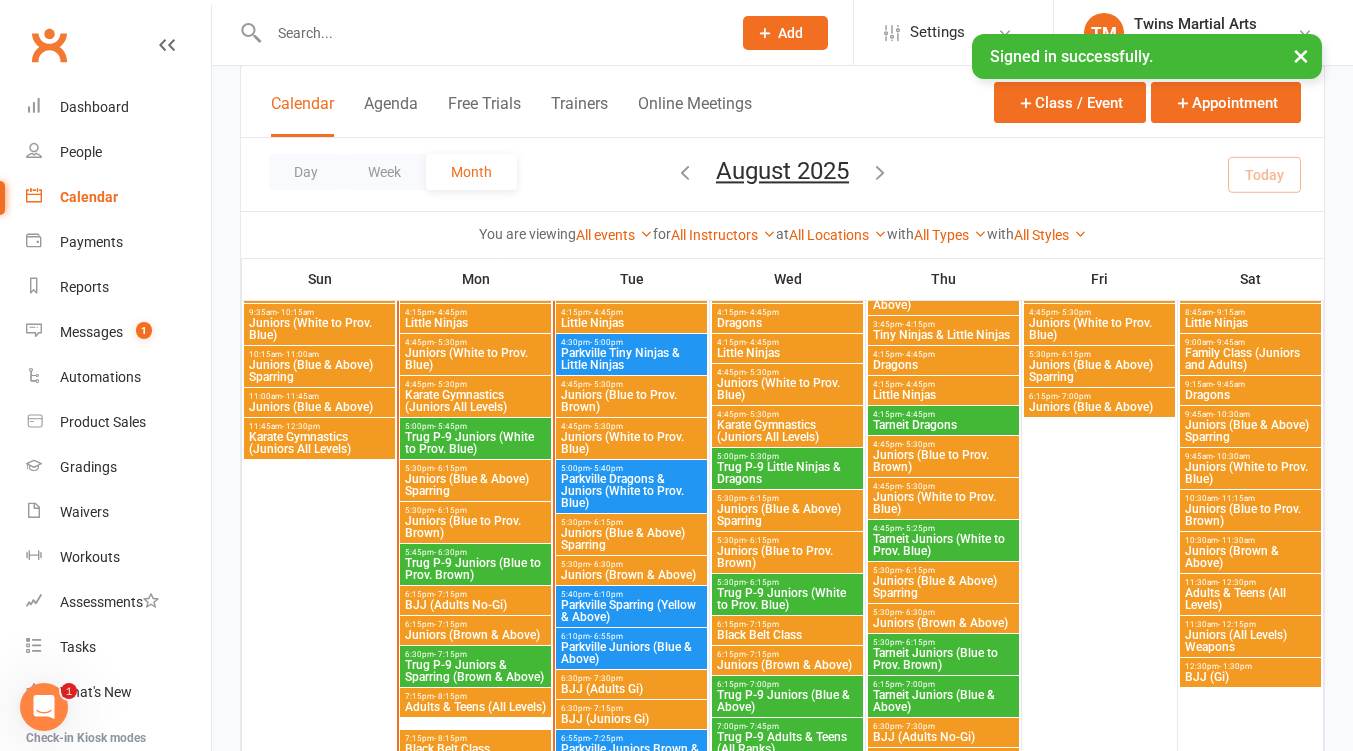 click on "Juniors (Blue & Above)" at bounding box center [319, 407] 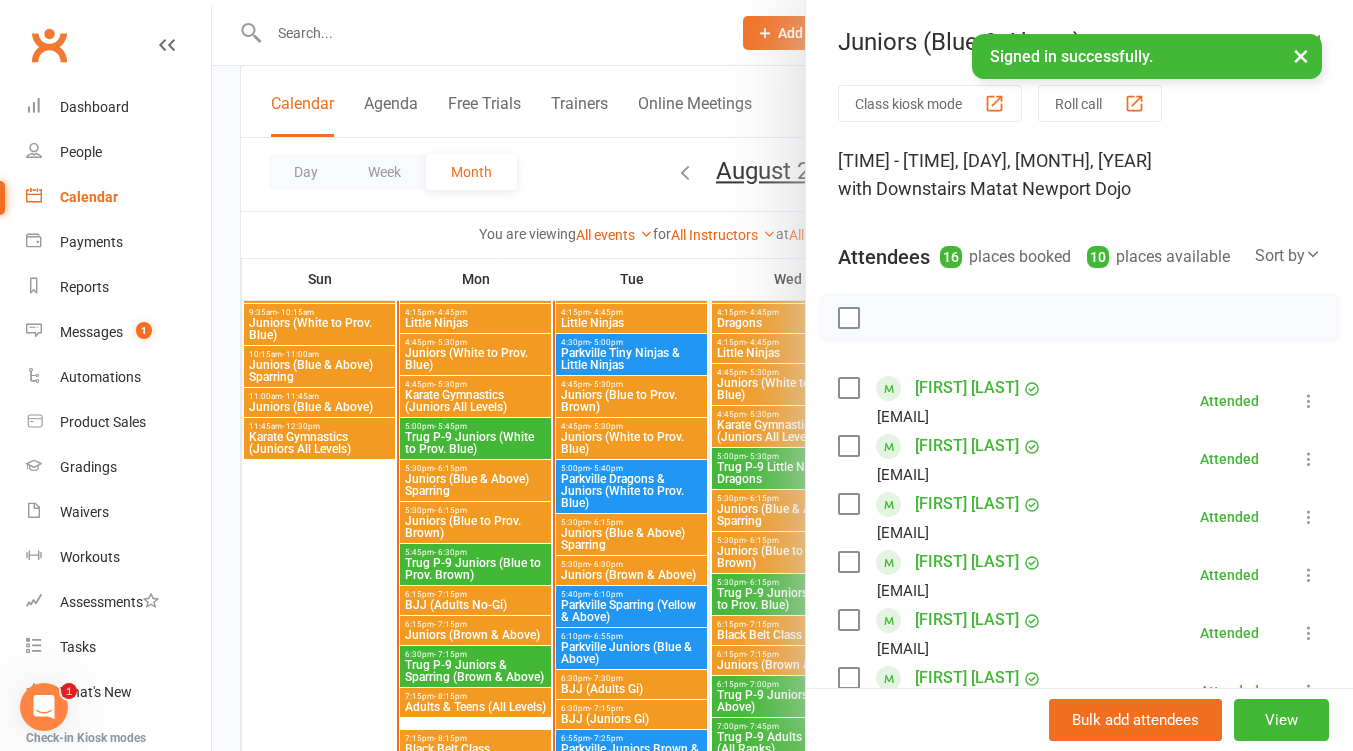 click at bounding box center [782, 375] 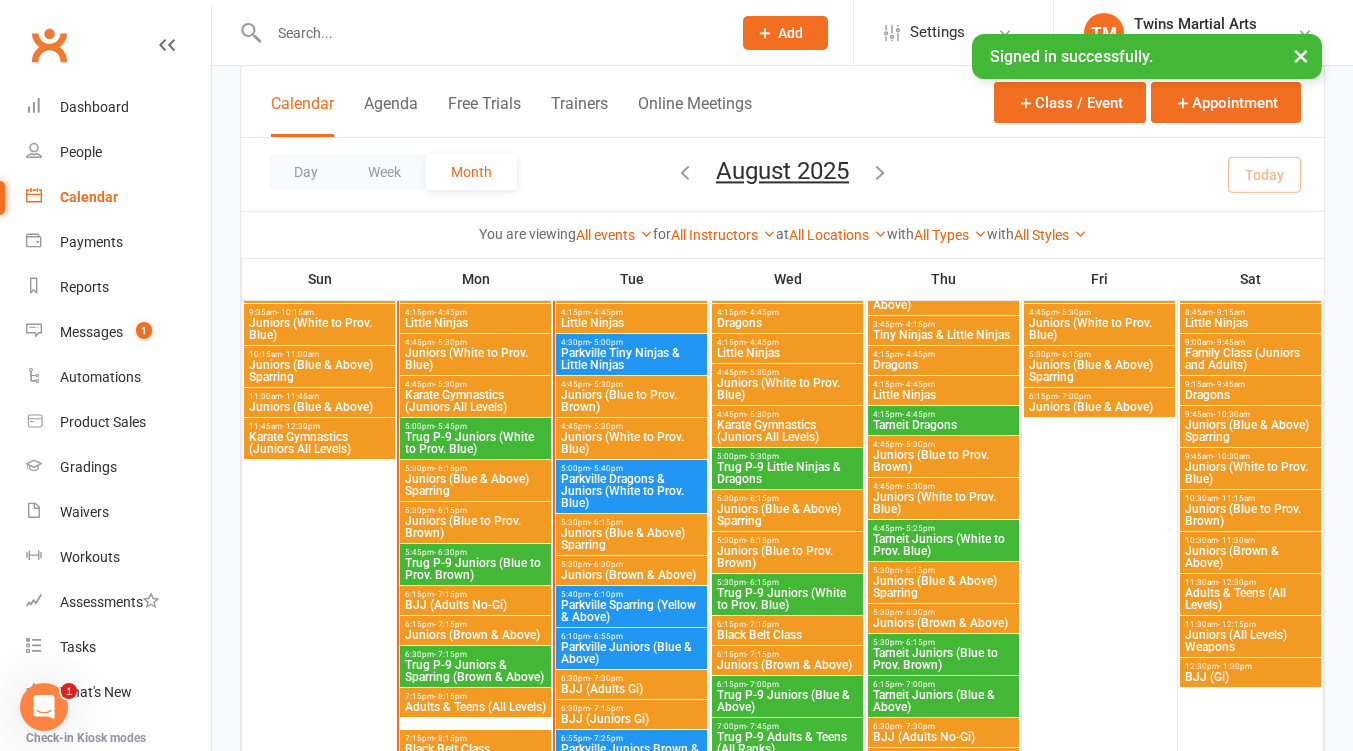 click on "Juniors (Blue & Above) Sparring" at bounding box center (319, 371) 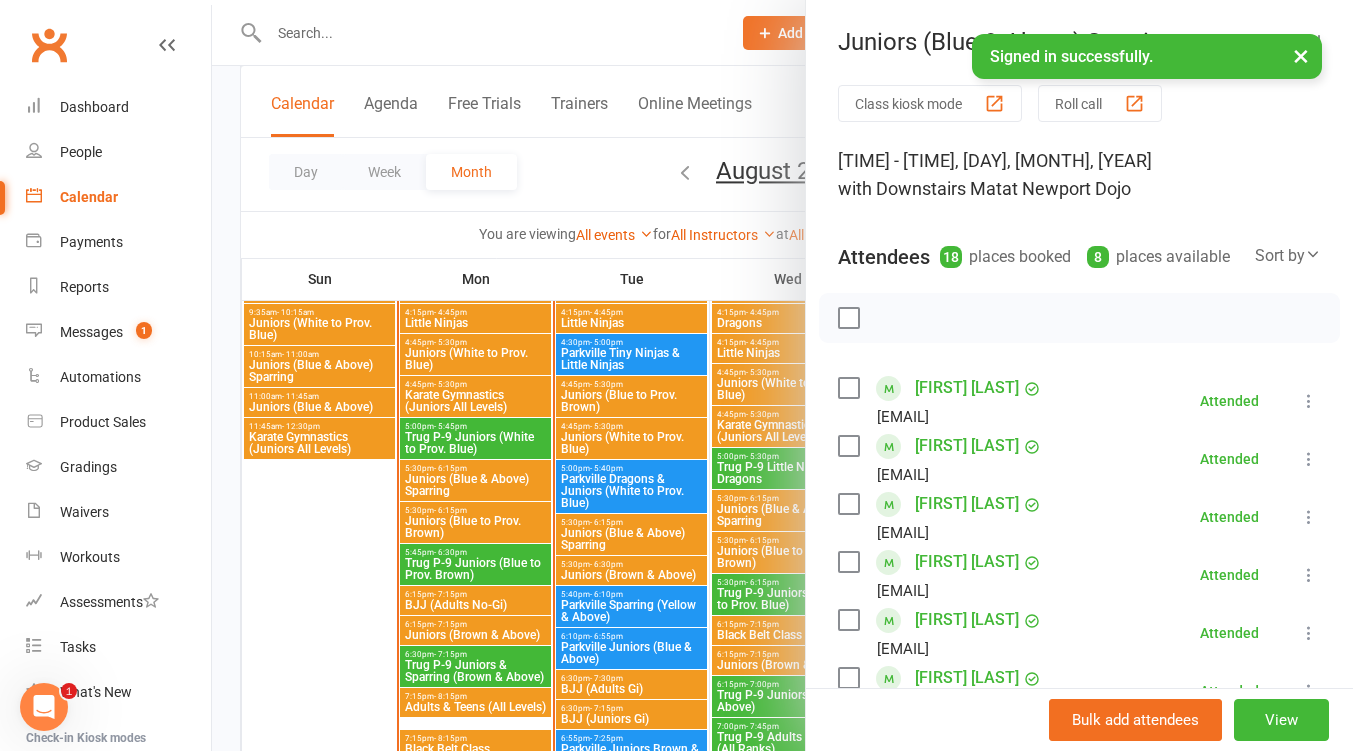click at bounding box center (782, 375) 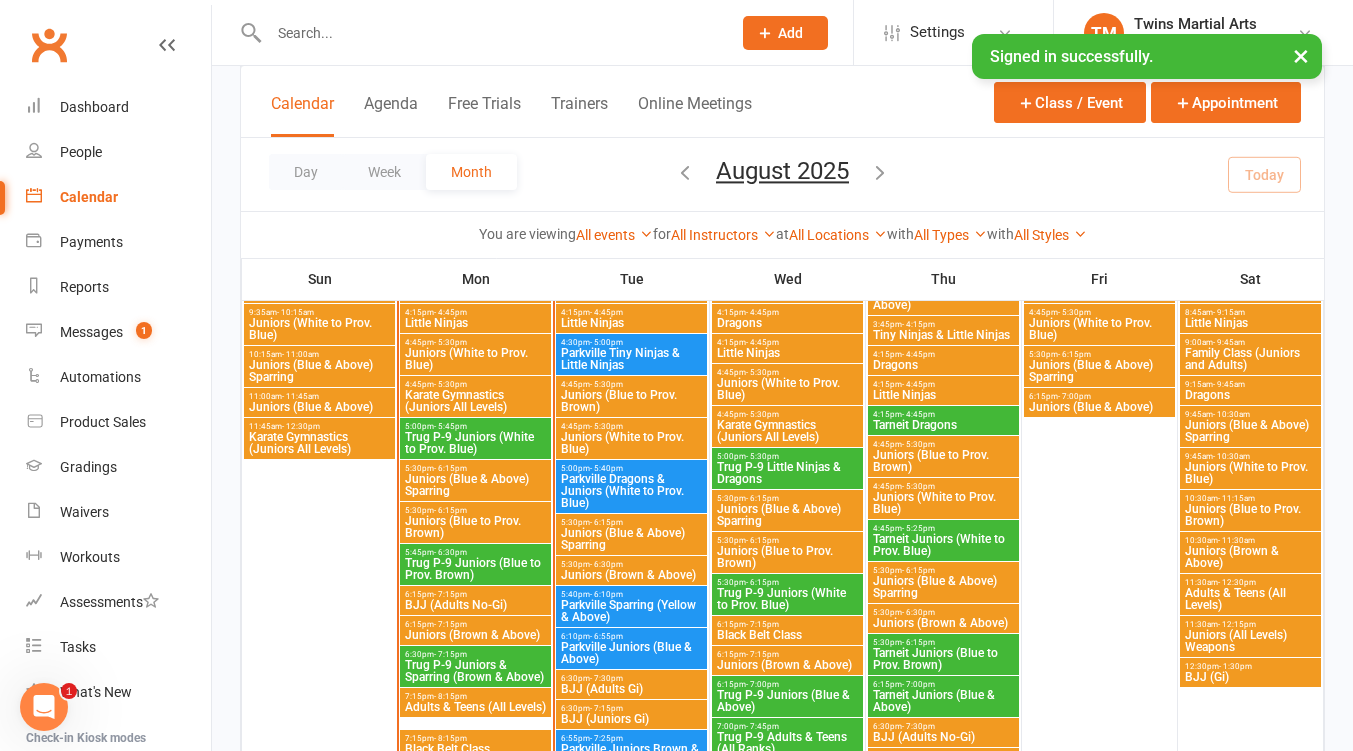 click on "Juniors (White to Prov. Blue)" at bounding box center [319, 329] 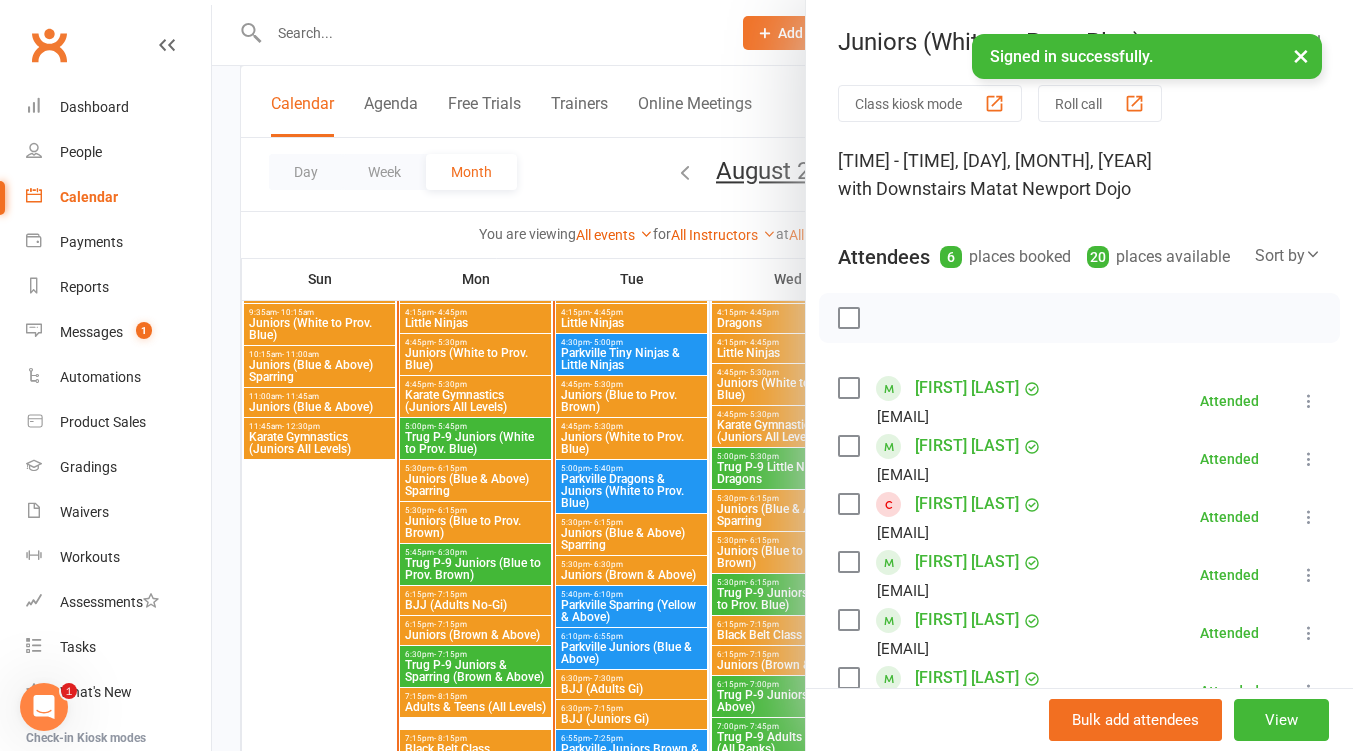 scroll, scrollTop: 533, scrollLeft: 0, axis: vertical 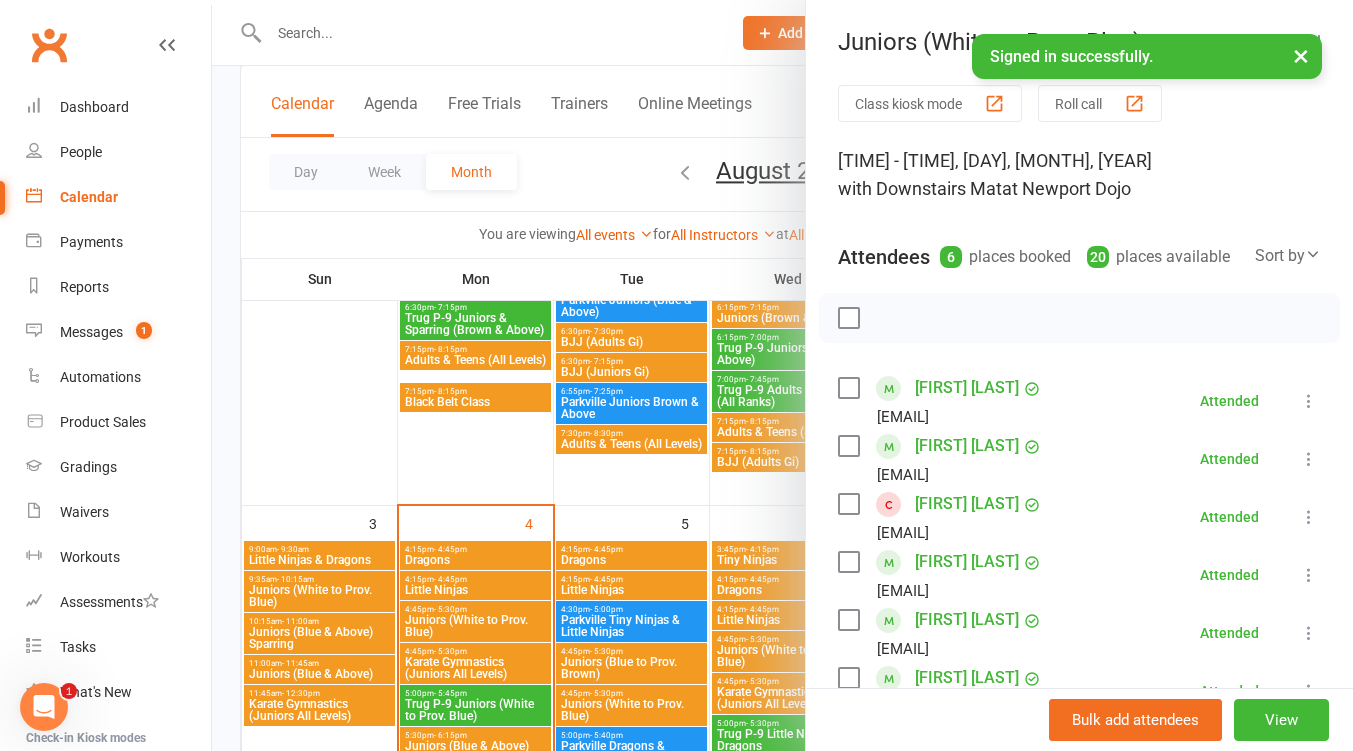 click at bounding box center [782, 375] 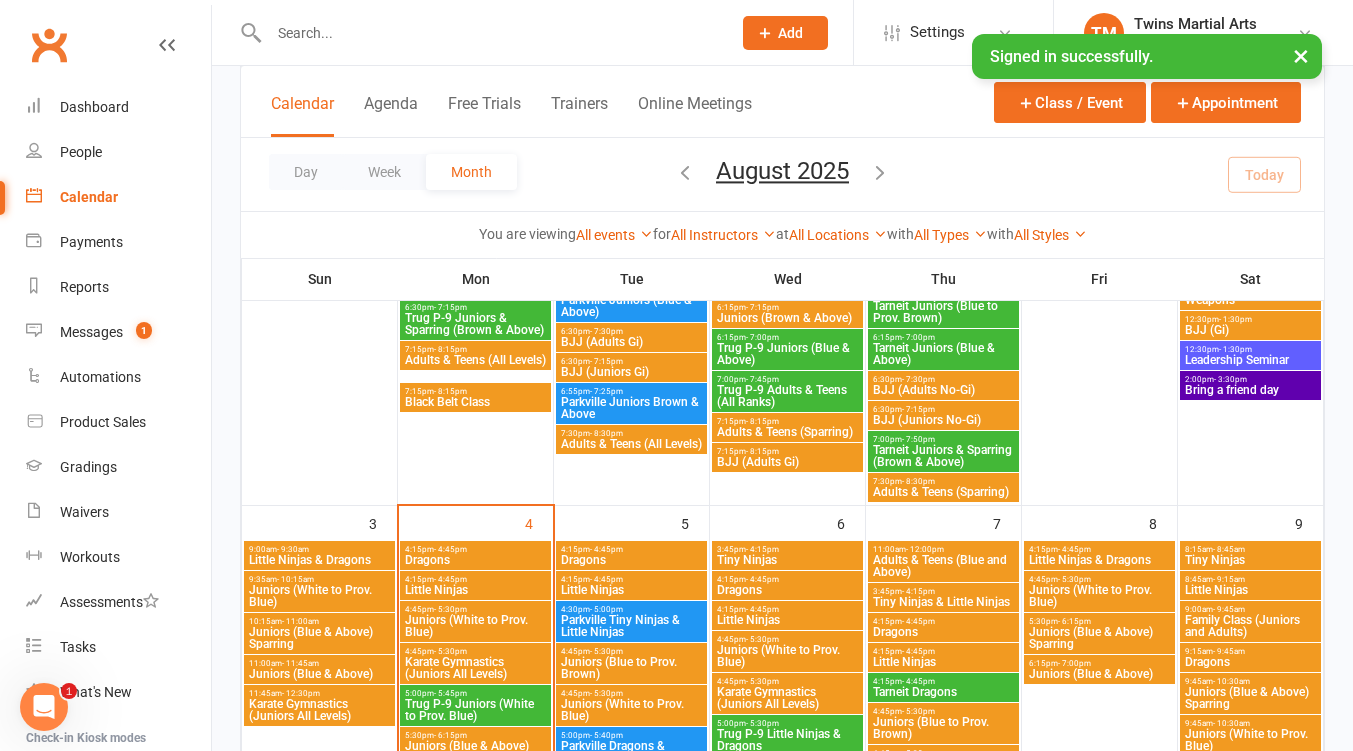 click on "Little Ninjas & Dragons" at bounding box center (319, 560) 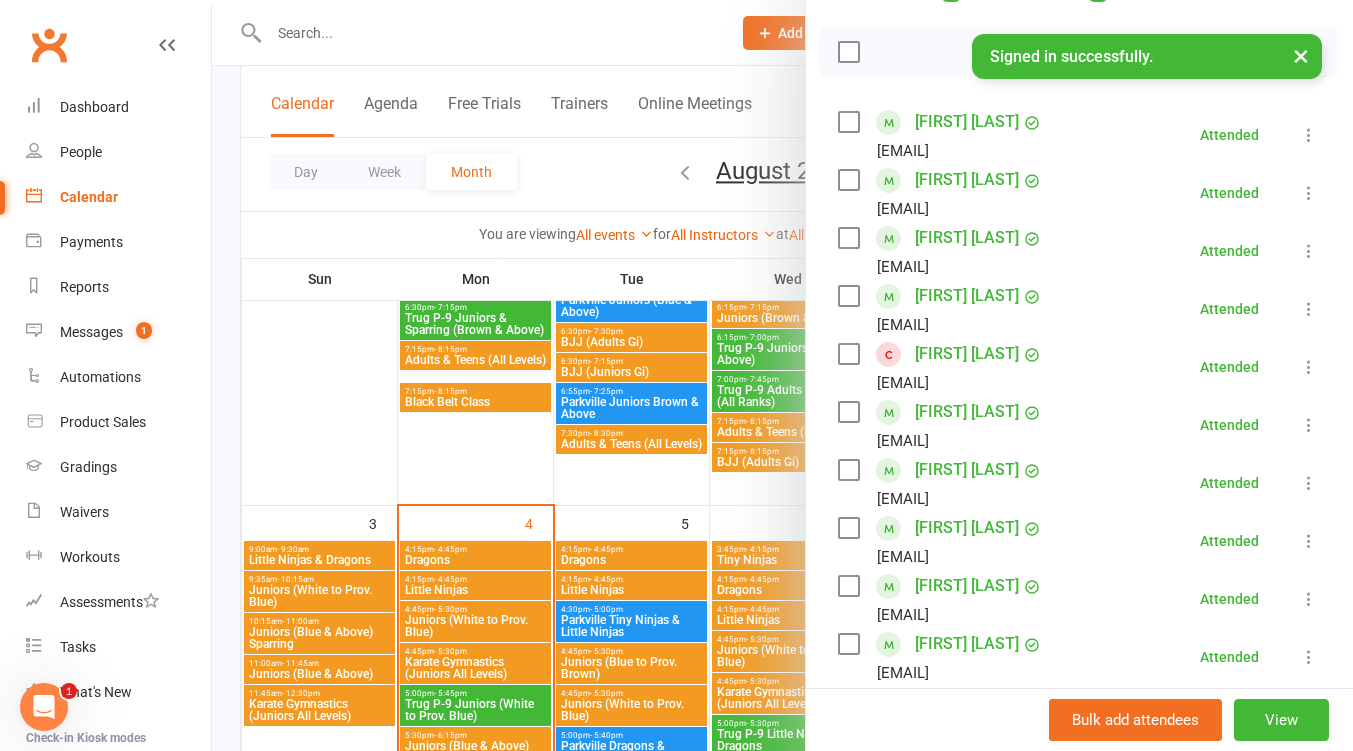 scroll, scrollTop: 0, scrollLeft: 0, axis: both 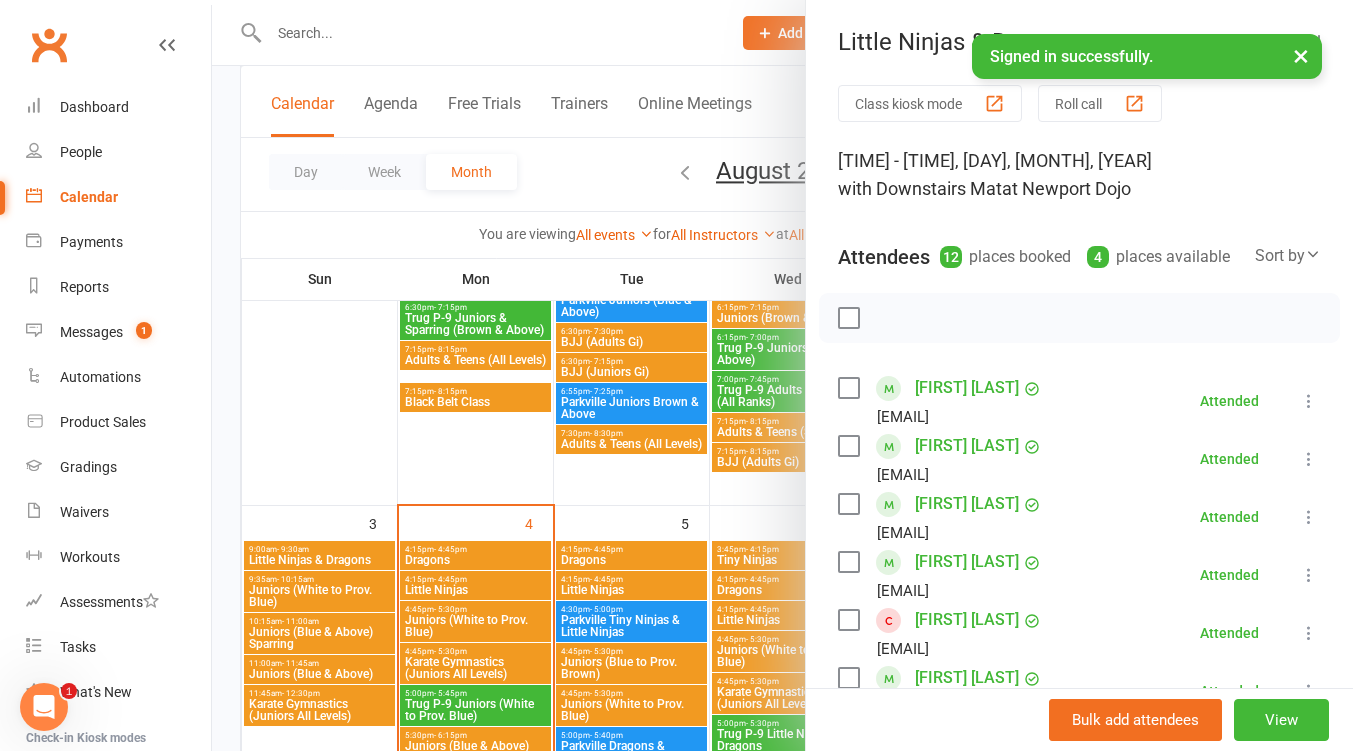 click on "×" at bounding box center (1301, 55) 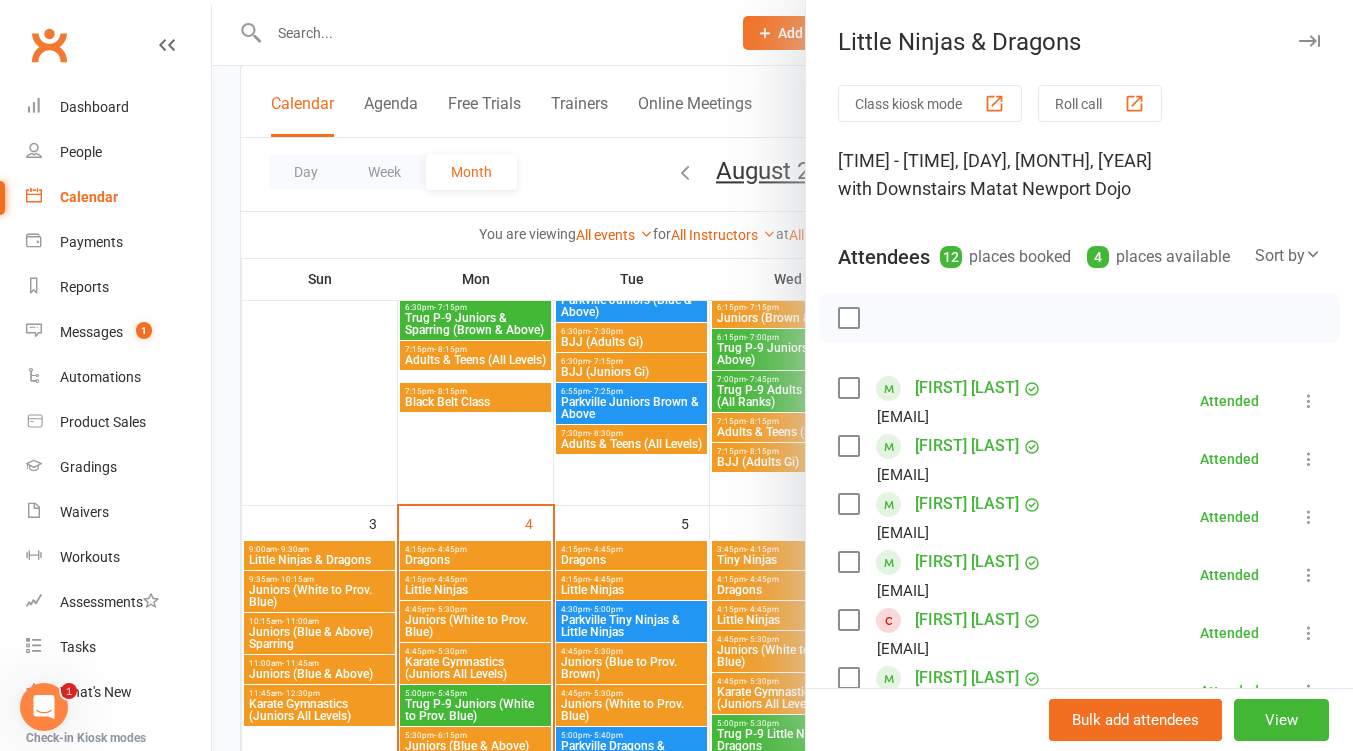 click at bounding box center (1309, 41) 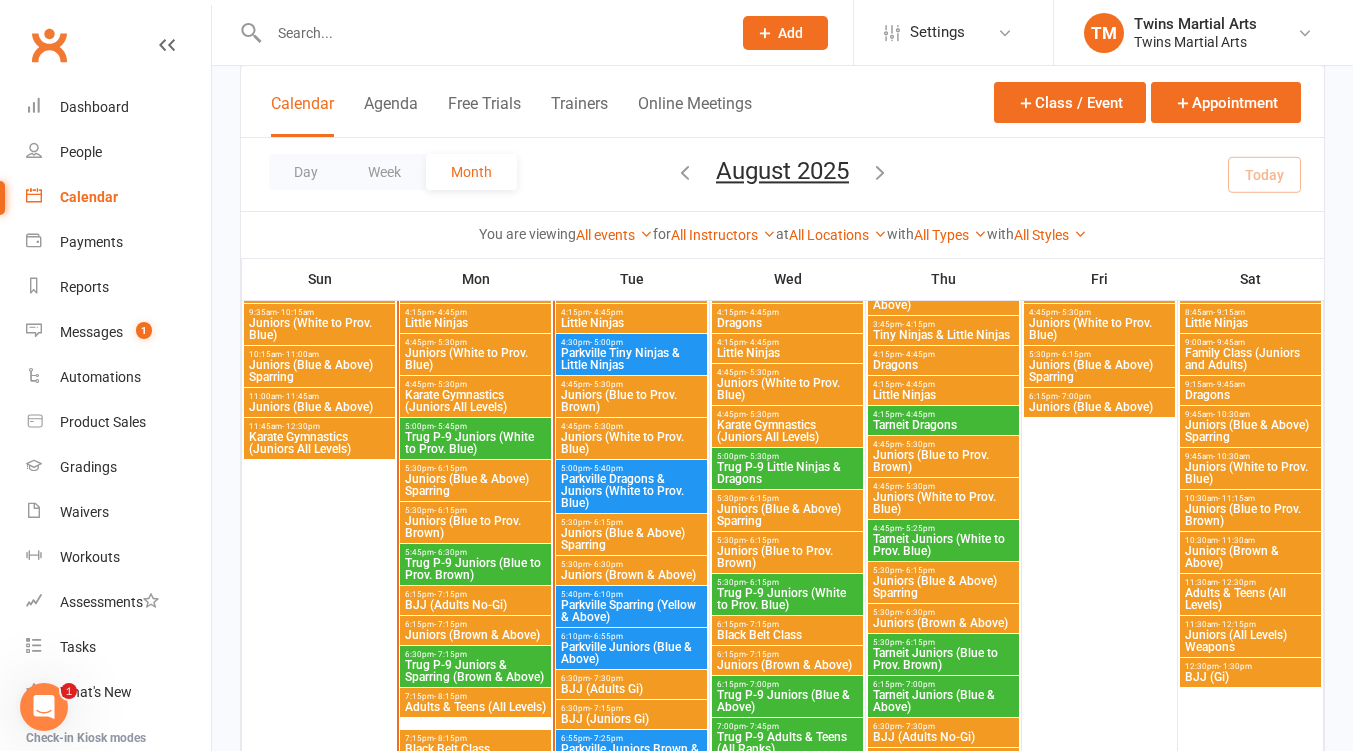 scroll, scrollTop: 533, scrollLeft: 0, axis: vertical 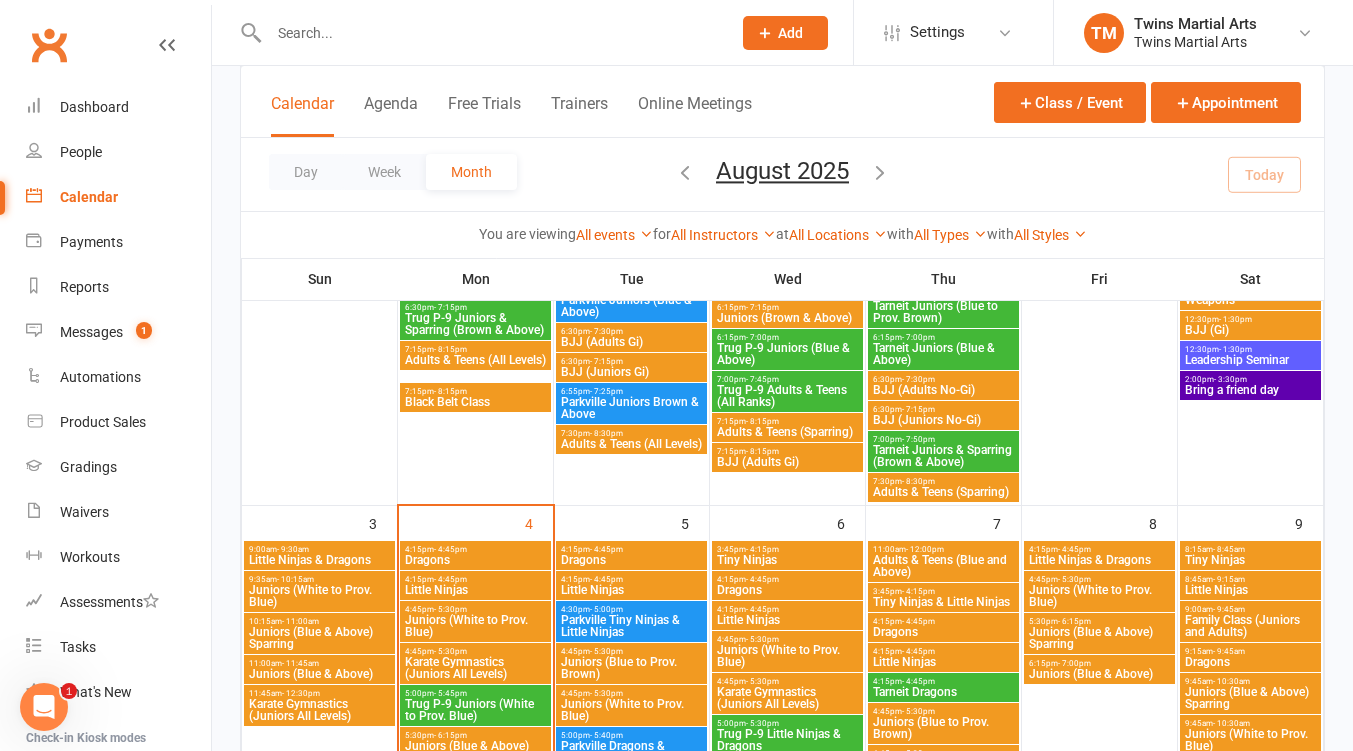 click on "Juniors (White to Prov. Blue)" at bounding box center [1099, 596] 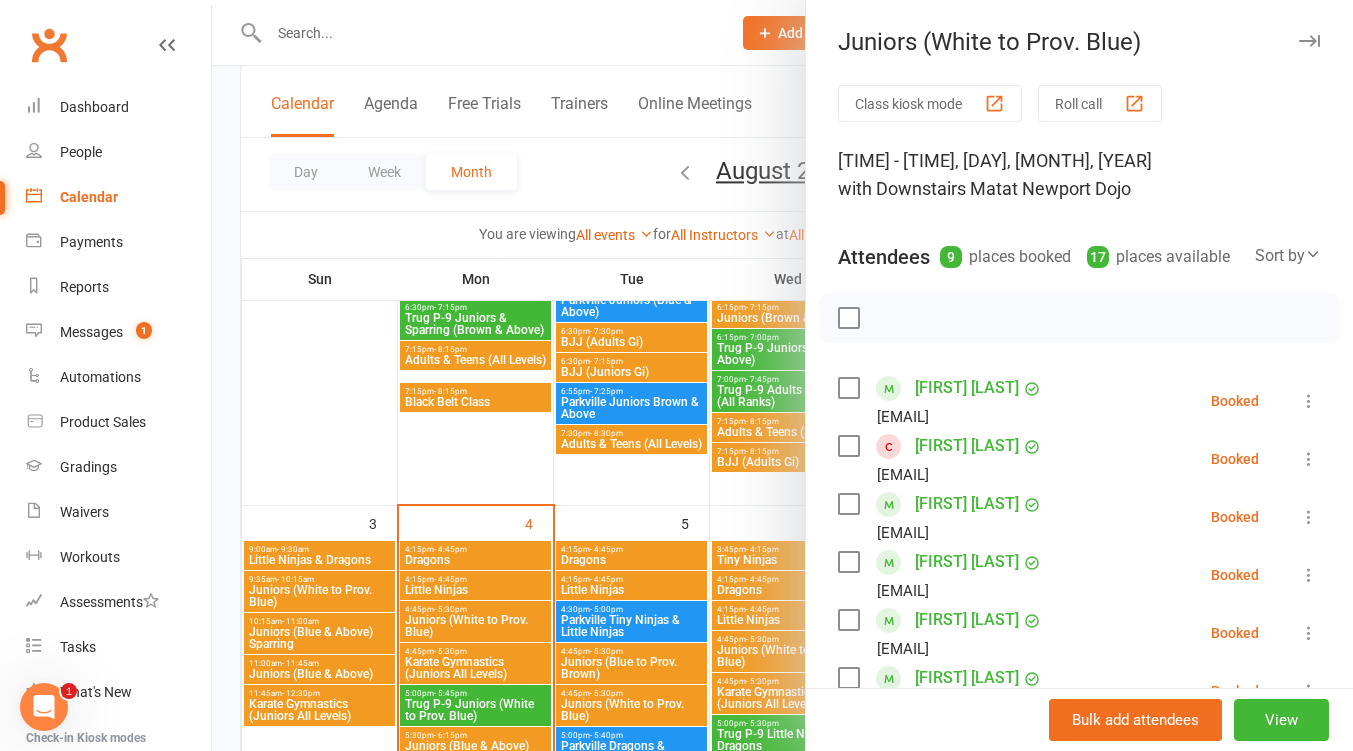 click at bounding box center (1309, 41) 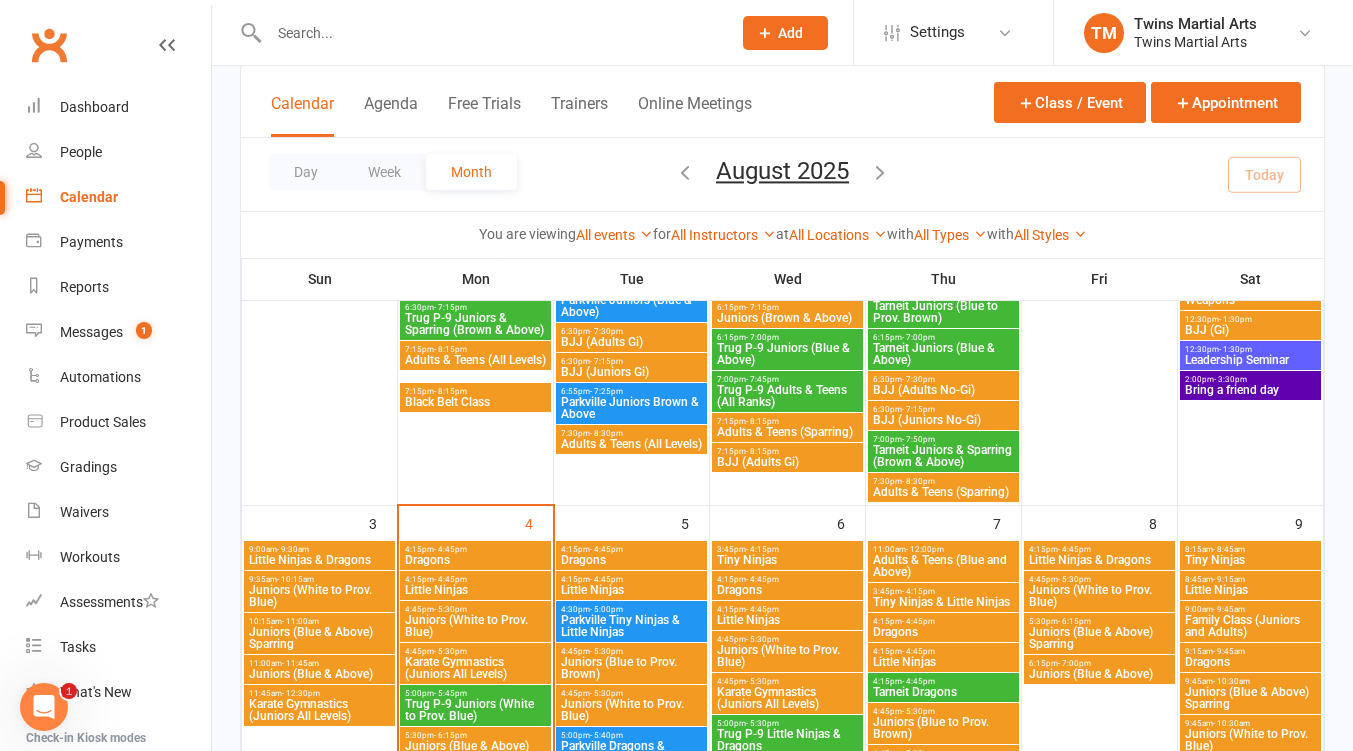 click on "Juniors (White to Prov. Blue)" at bounding box center (1099, 596) 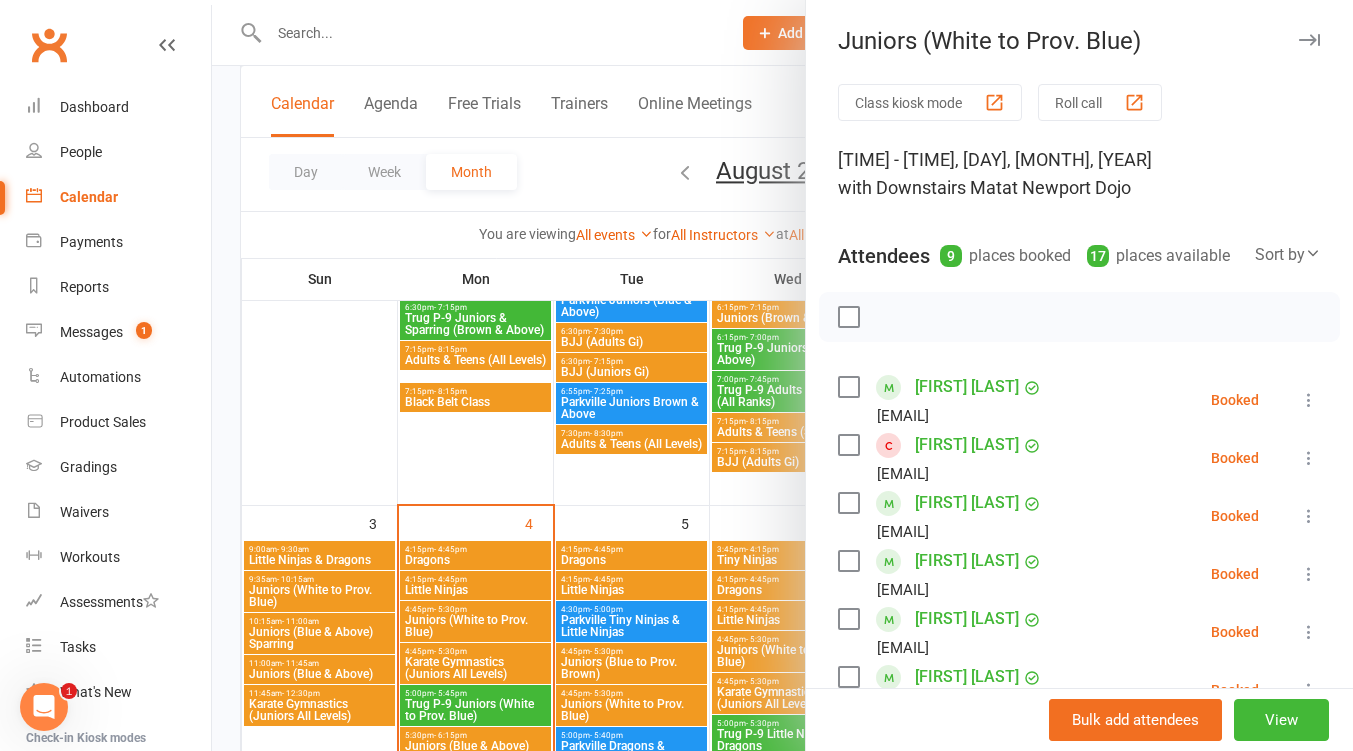 scroll, scrollTop: 0, scrollLeft: 0, axis: both 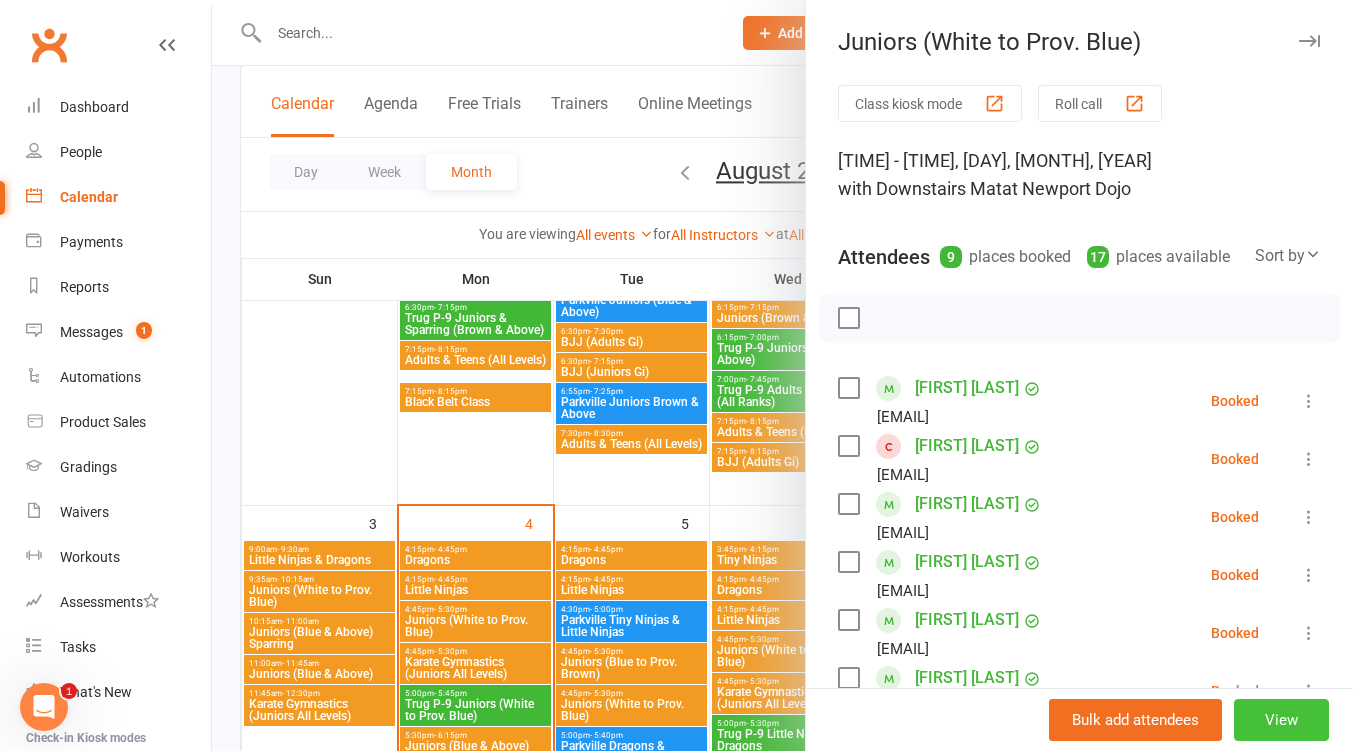 click on "View" at bounding box center (1281, 720) 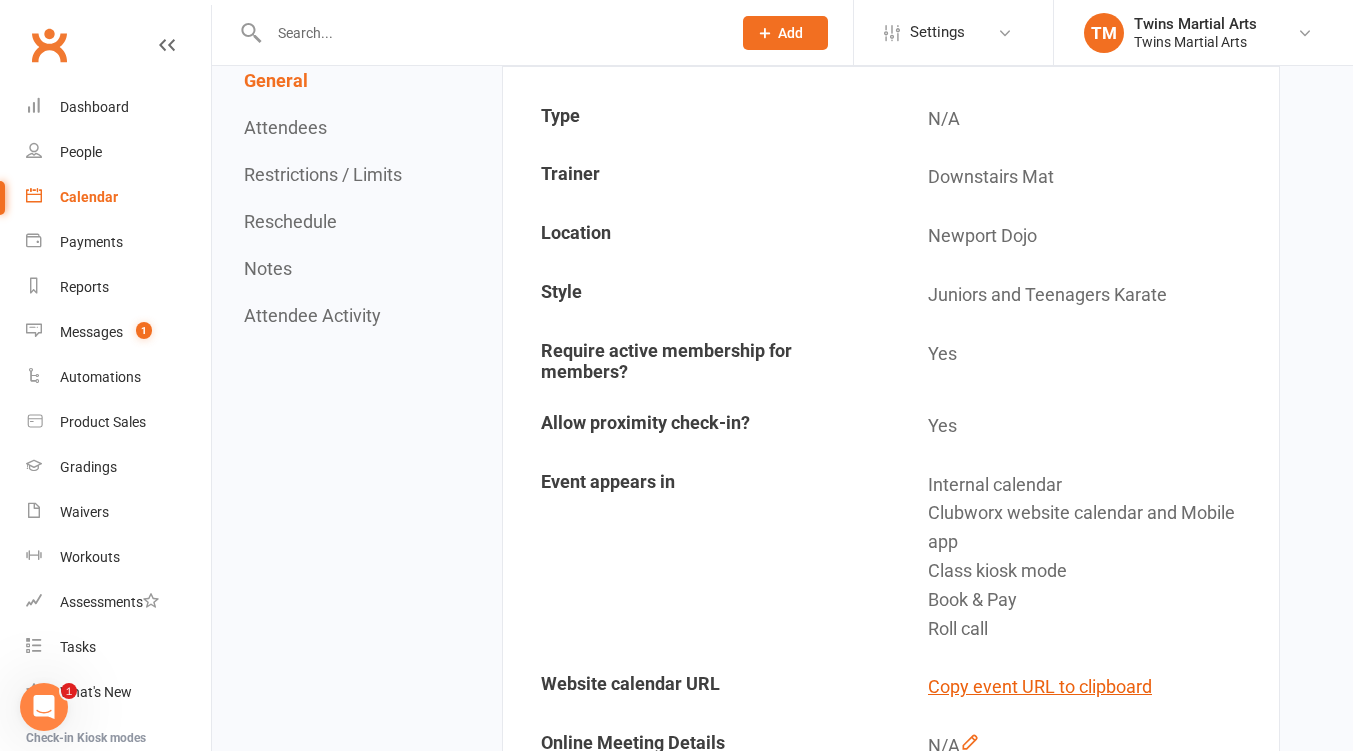 scroll, scrollTop: 0, scrollLeft: 0, axis: both 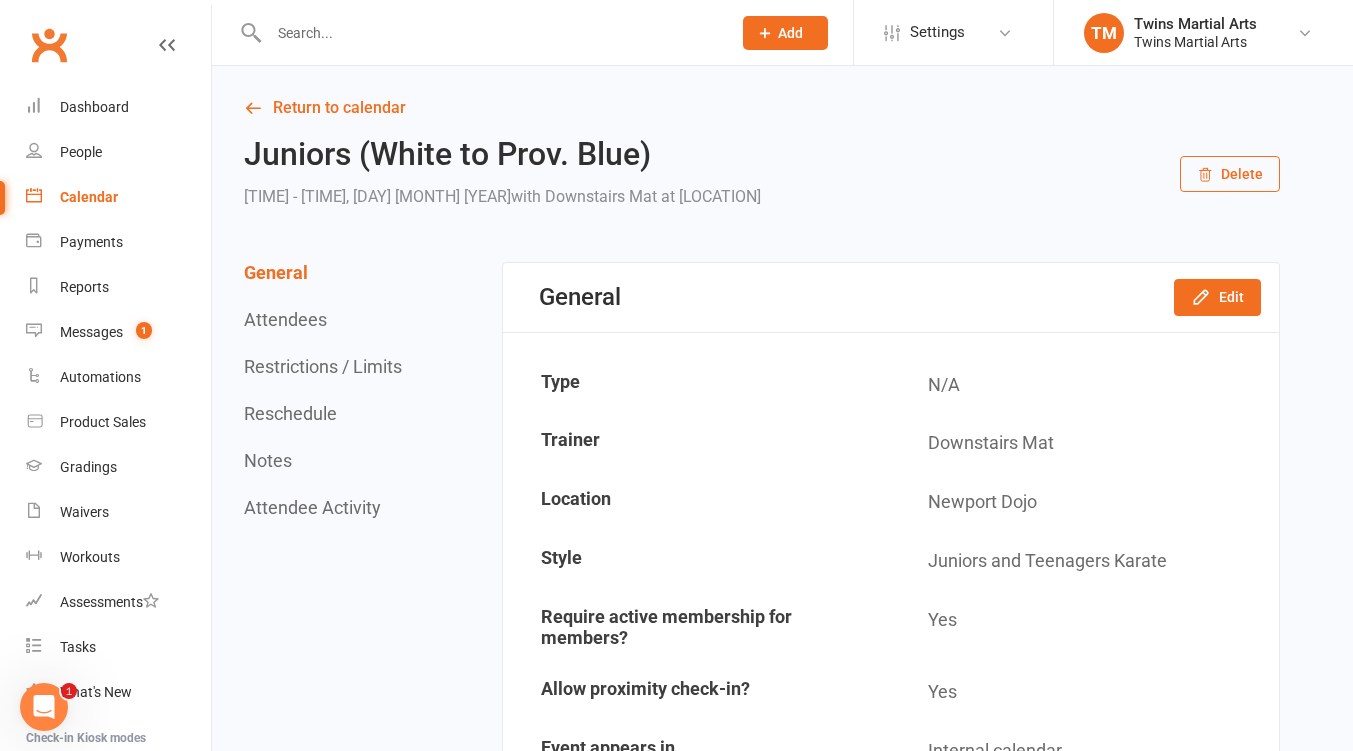 click on "Restrictions / Limits" at bounding box center [323, 366] 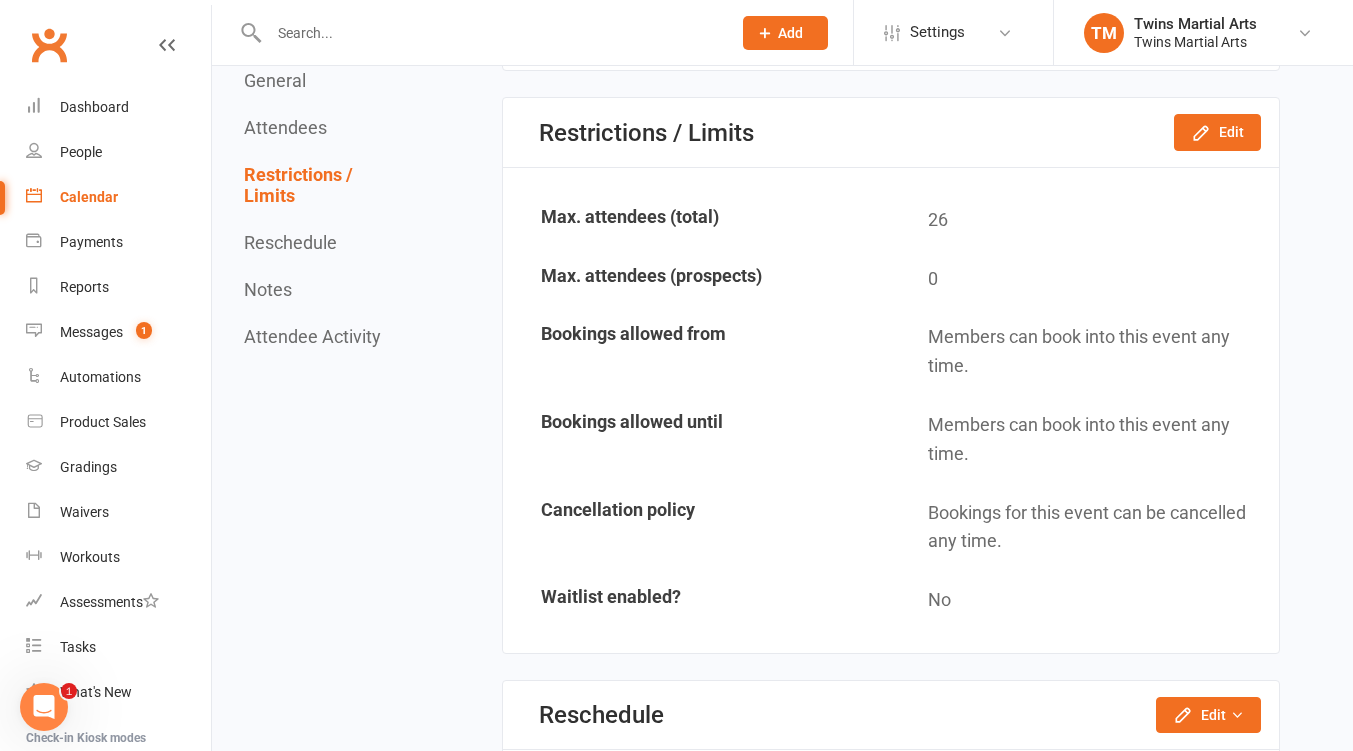 scroll, scrollTop: 1861, scrollLeft: 0, axis: vertical 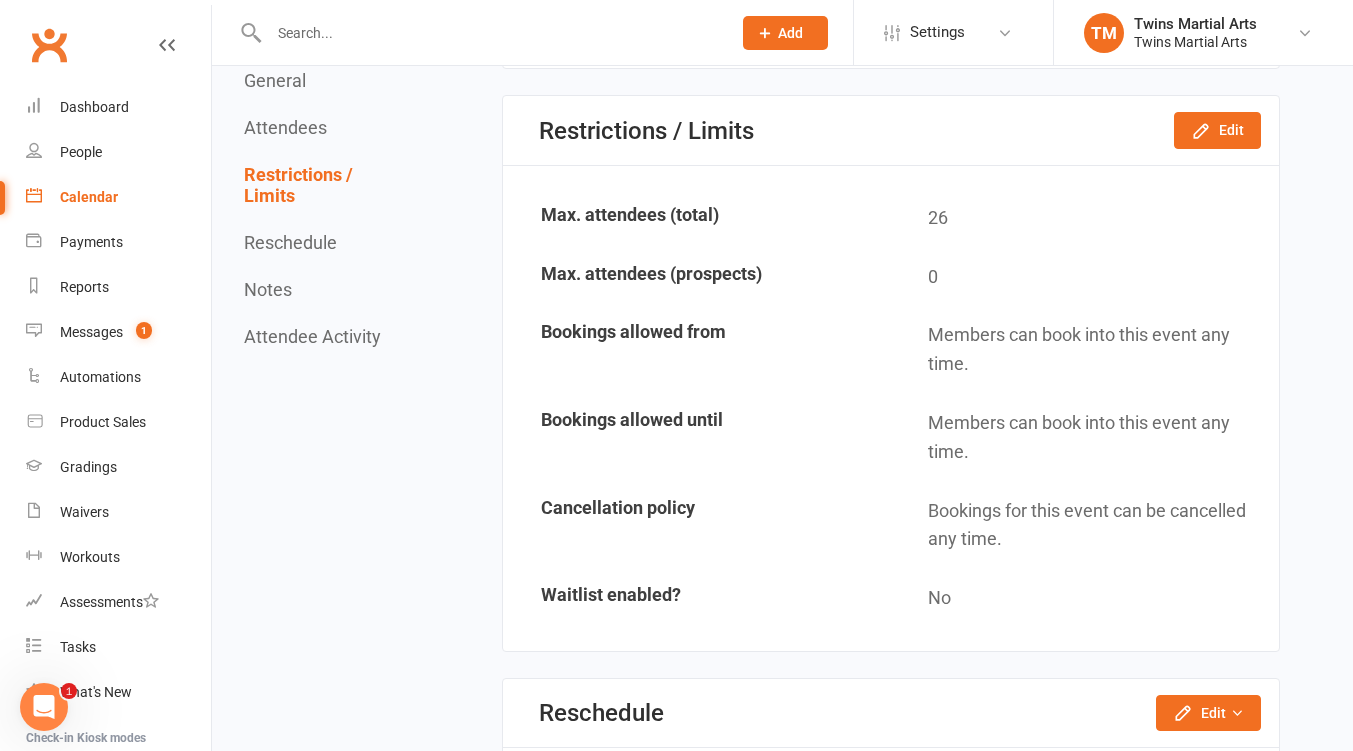 click on "Reschedule" at bounding box center (290, 242) 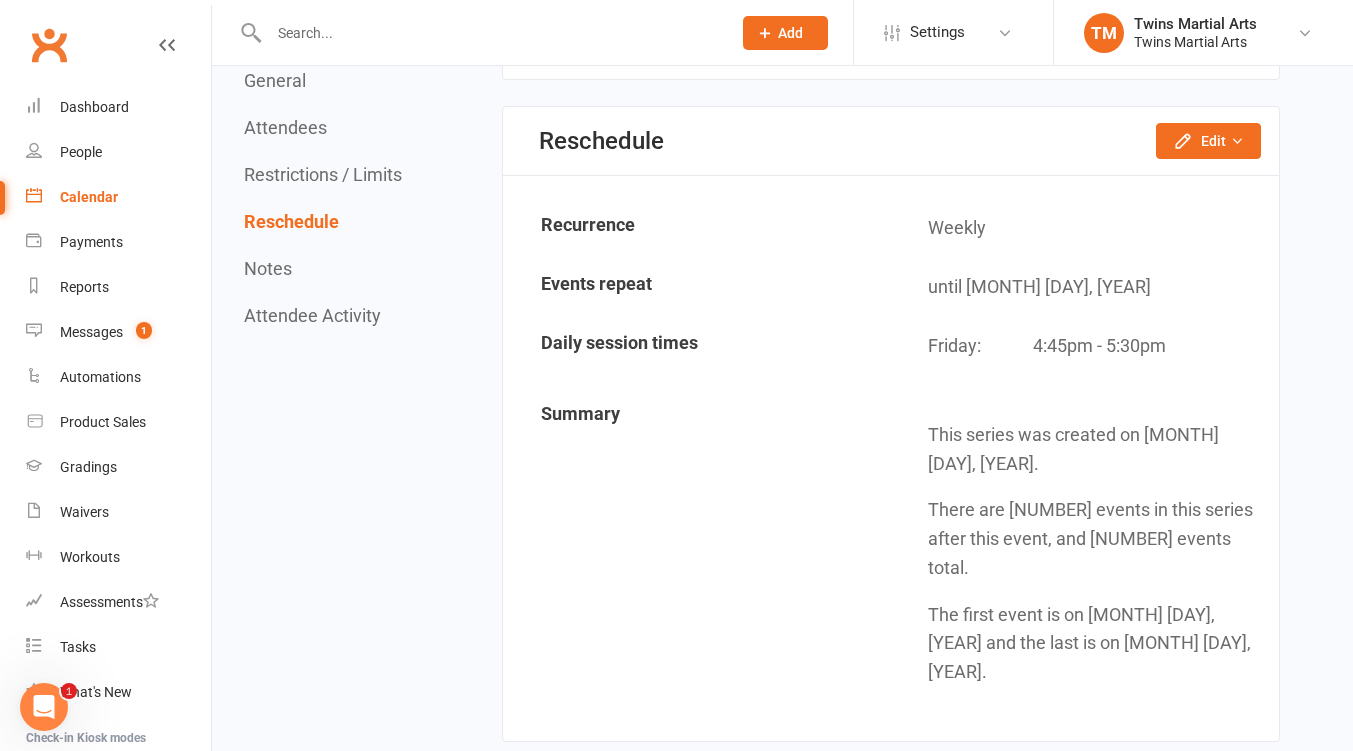 scroll, scrollTop: 2440, scrollLeft: 0, axis: vertical 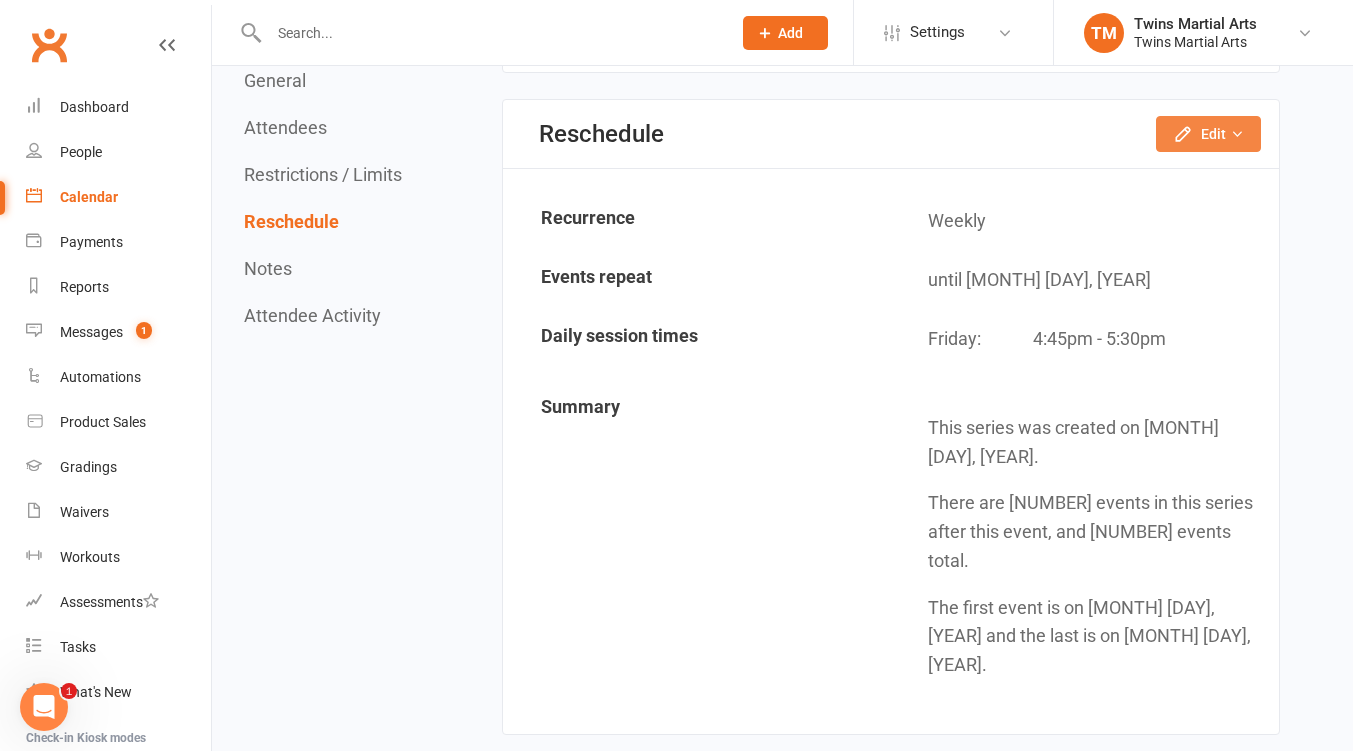 click on "Edit" 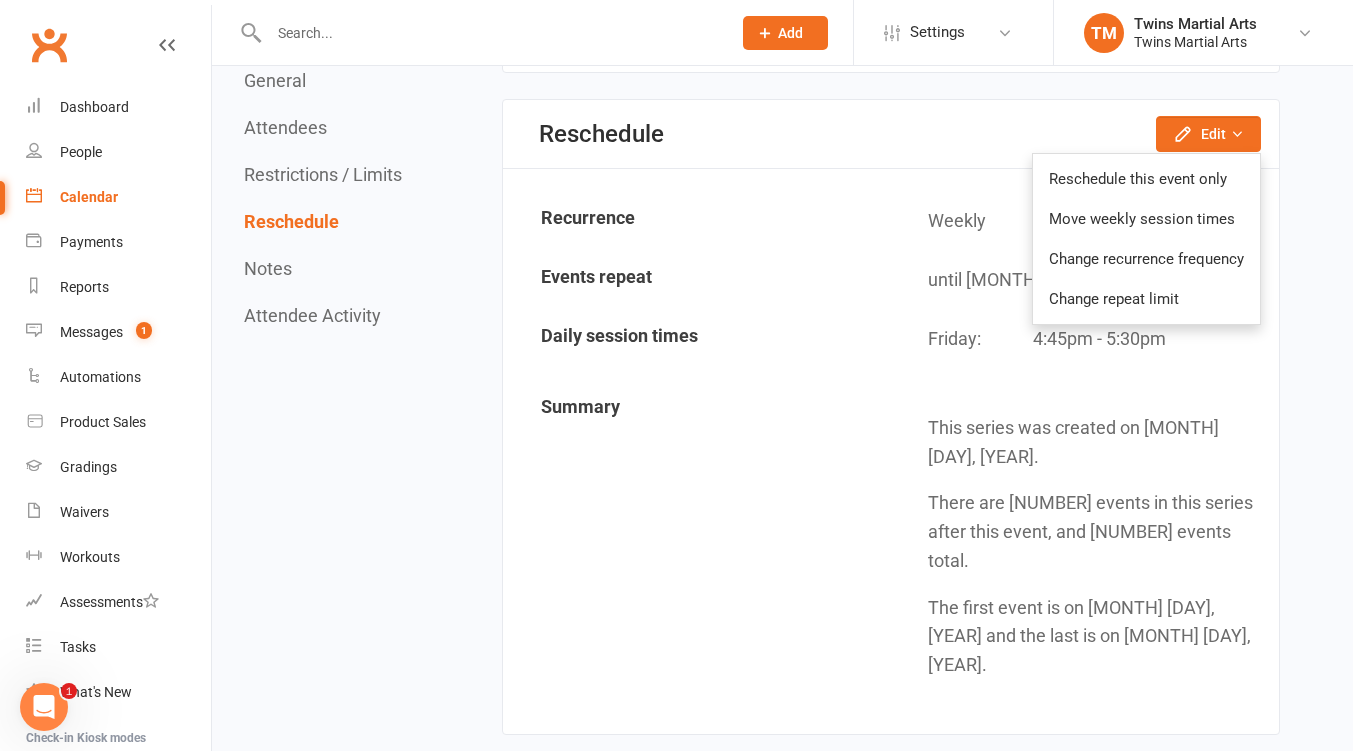 click on "Move weekly session times" 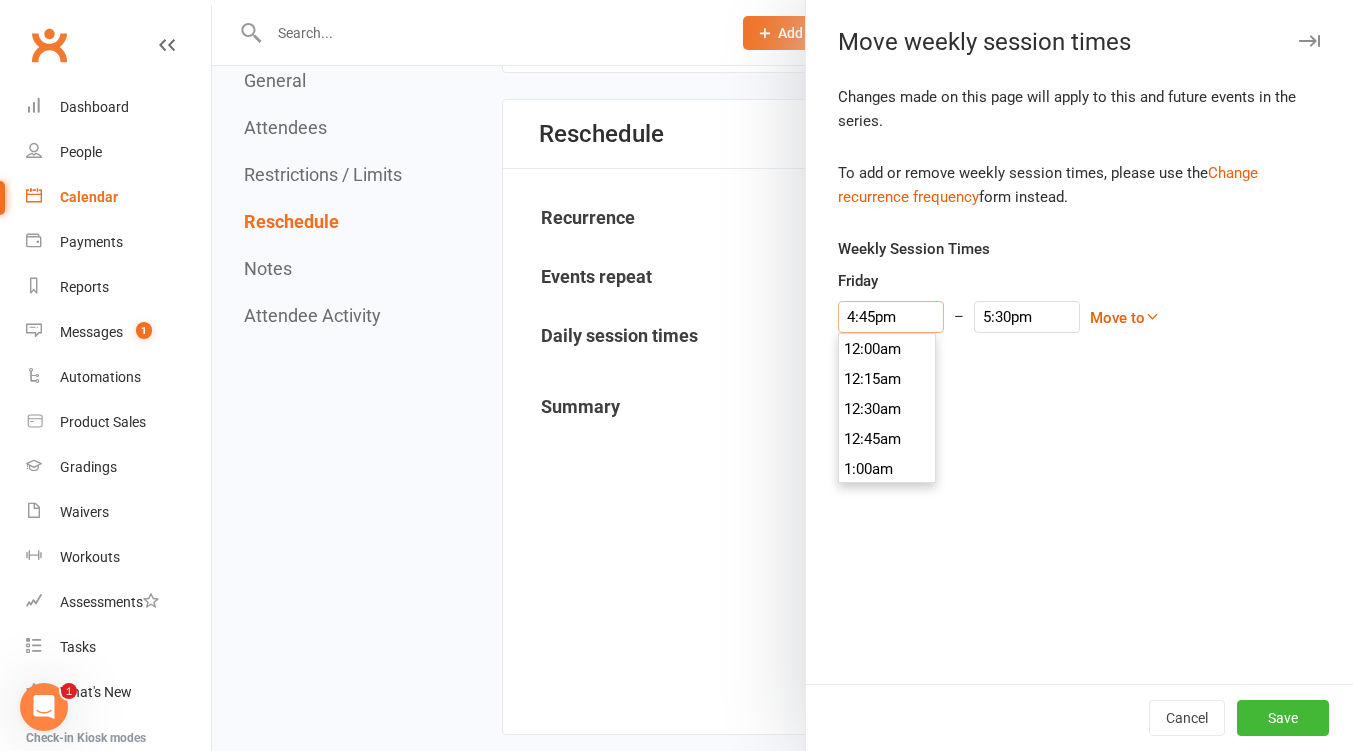 click on "4:45pm" at bounding box center (891, 317) 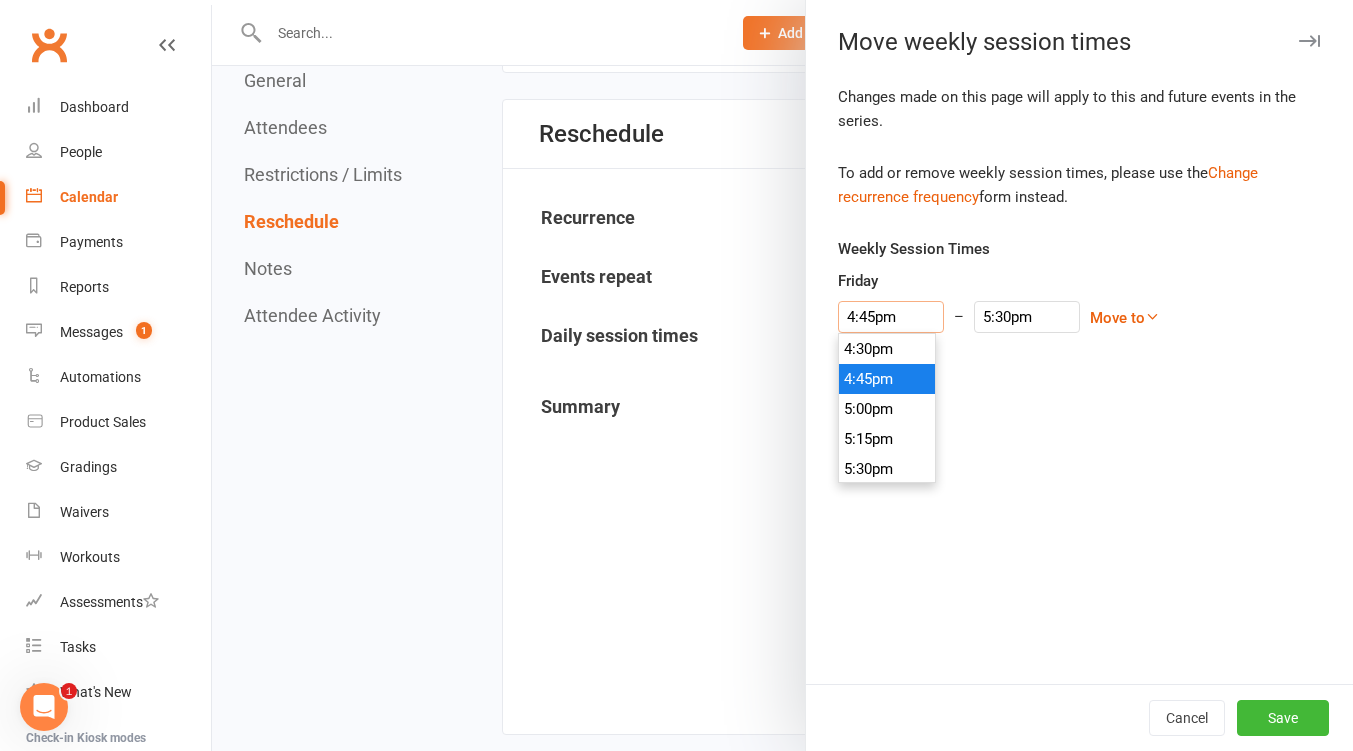 click on "4:45pm" at bounding box center [891, 317] 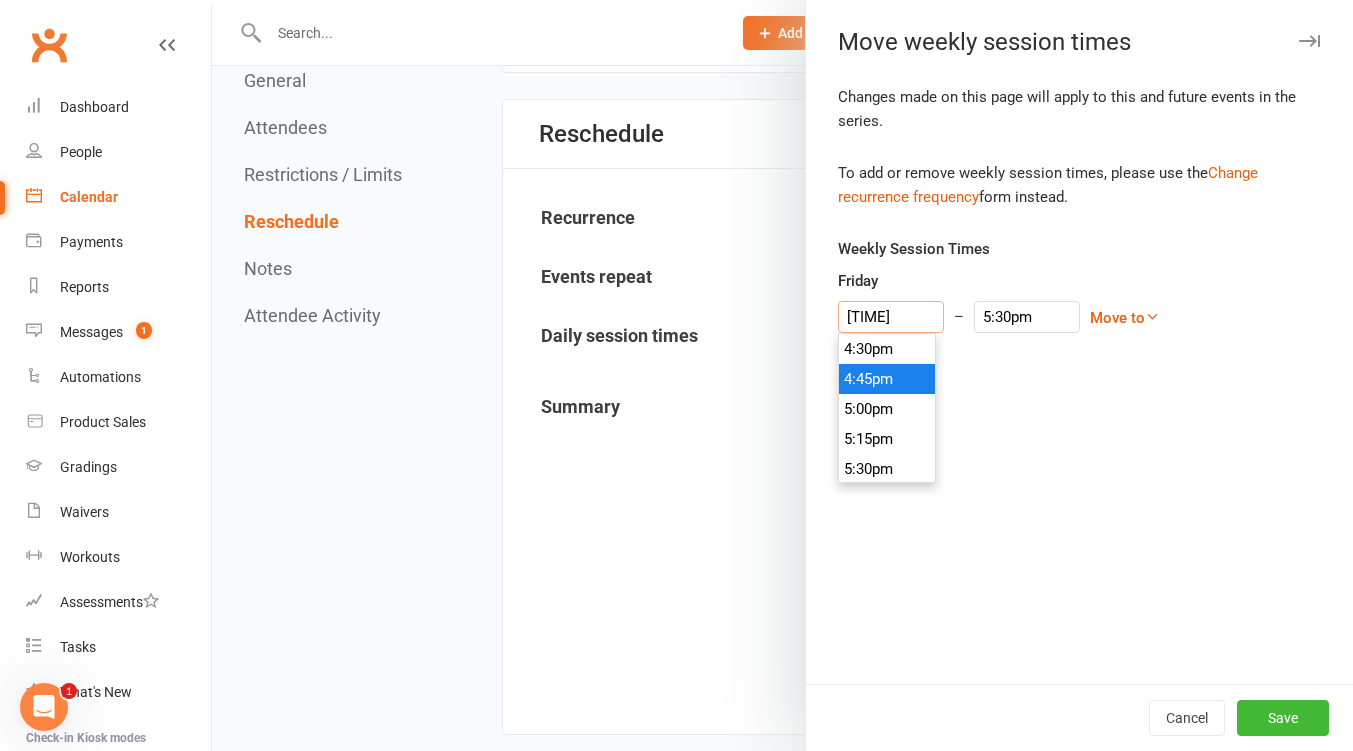 type on "[TIME]" 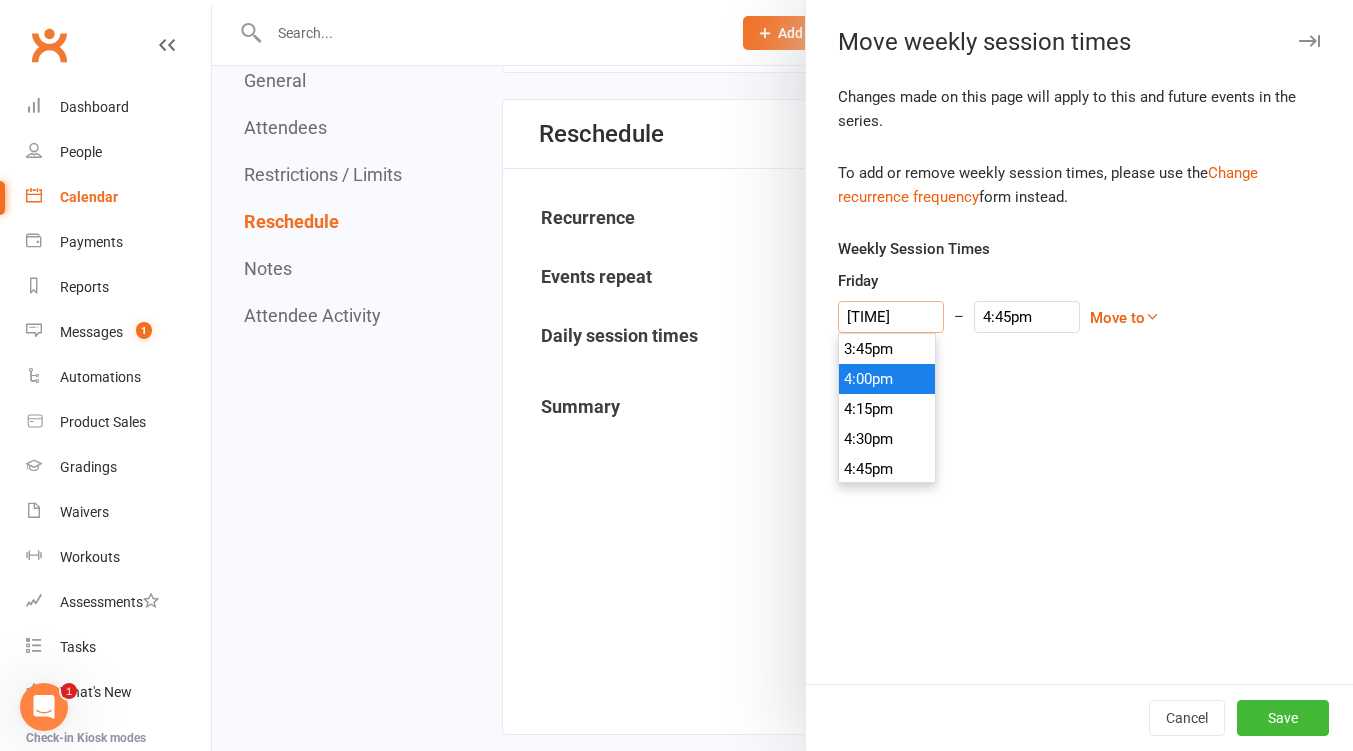 type on "[TIME]" 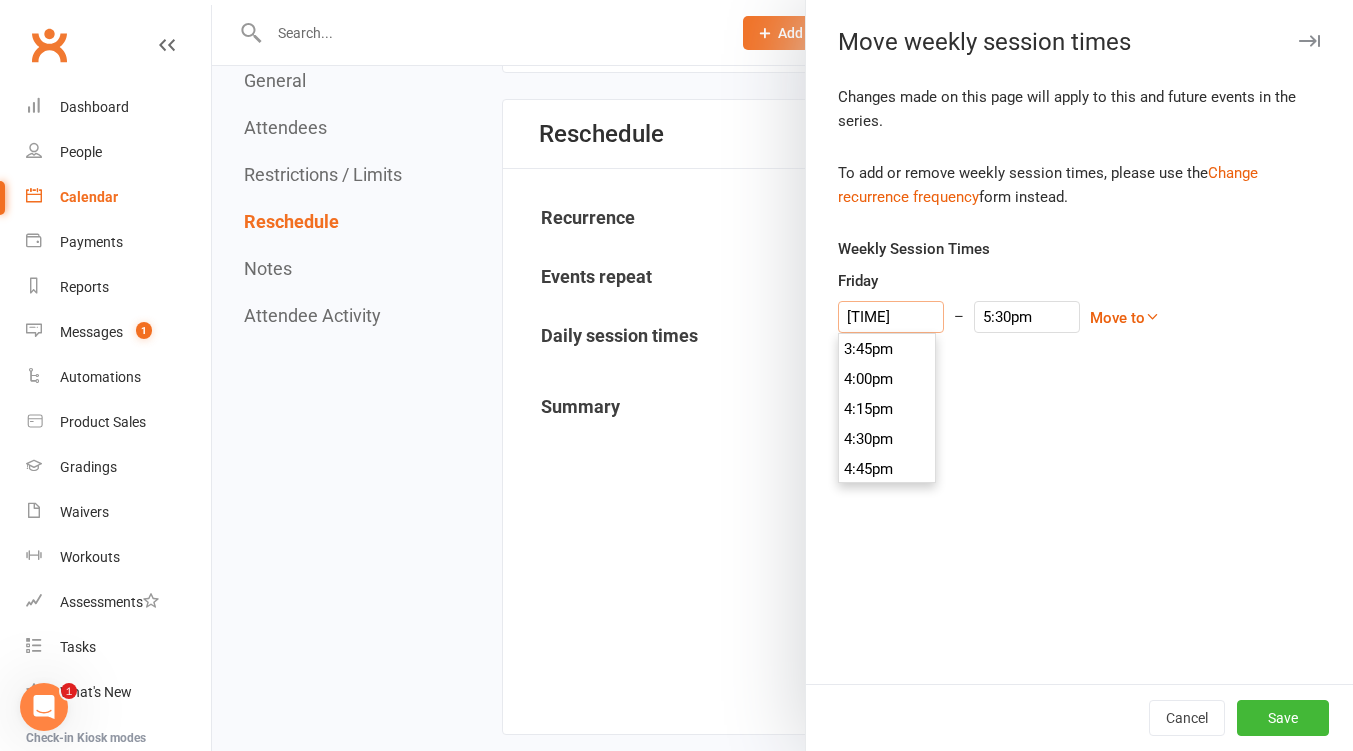 type on "4:50pm" 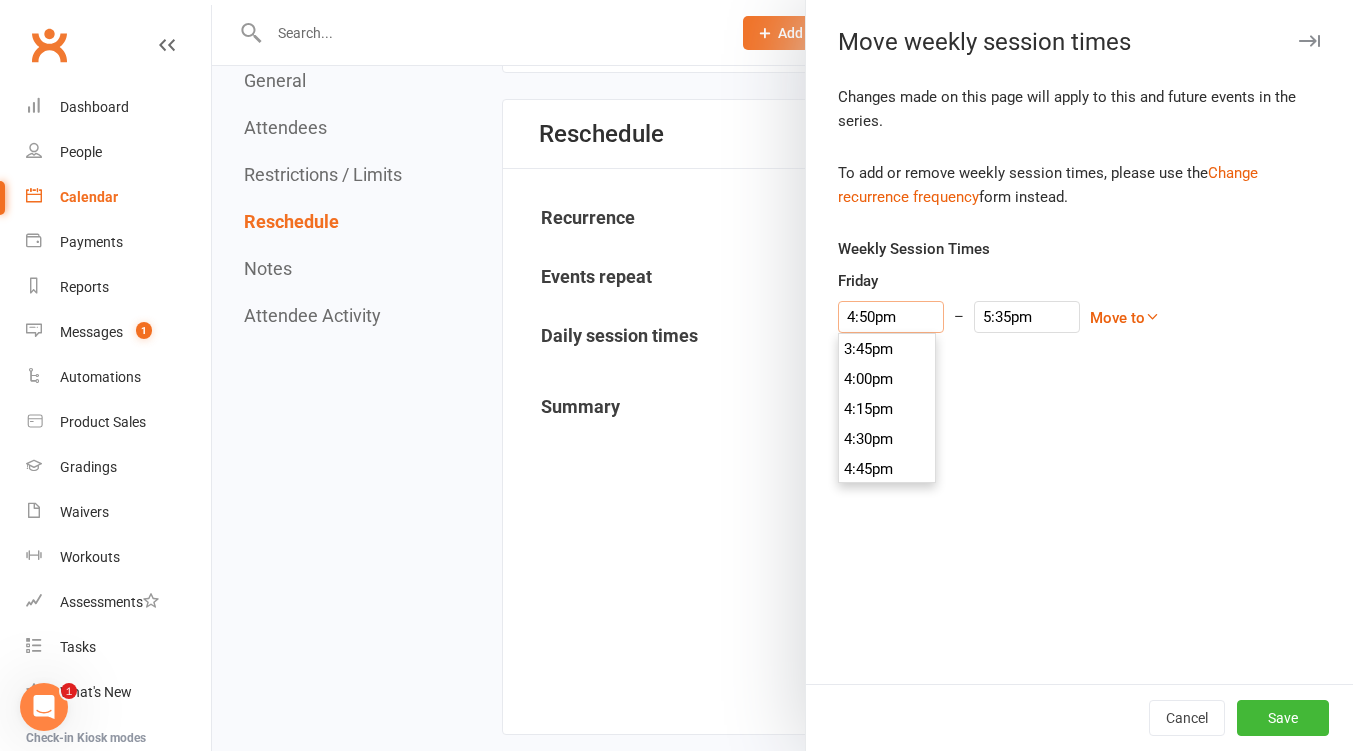 scroll, scrollTop: 1980, scrollLeft: 0, axis: vertical 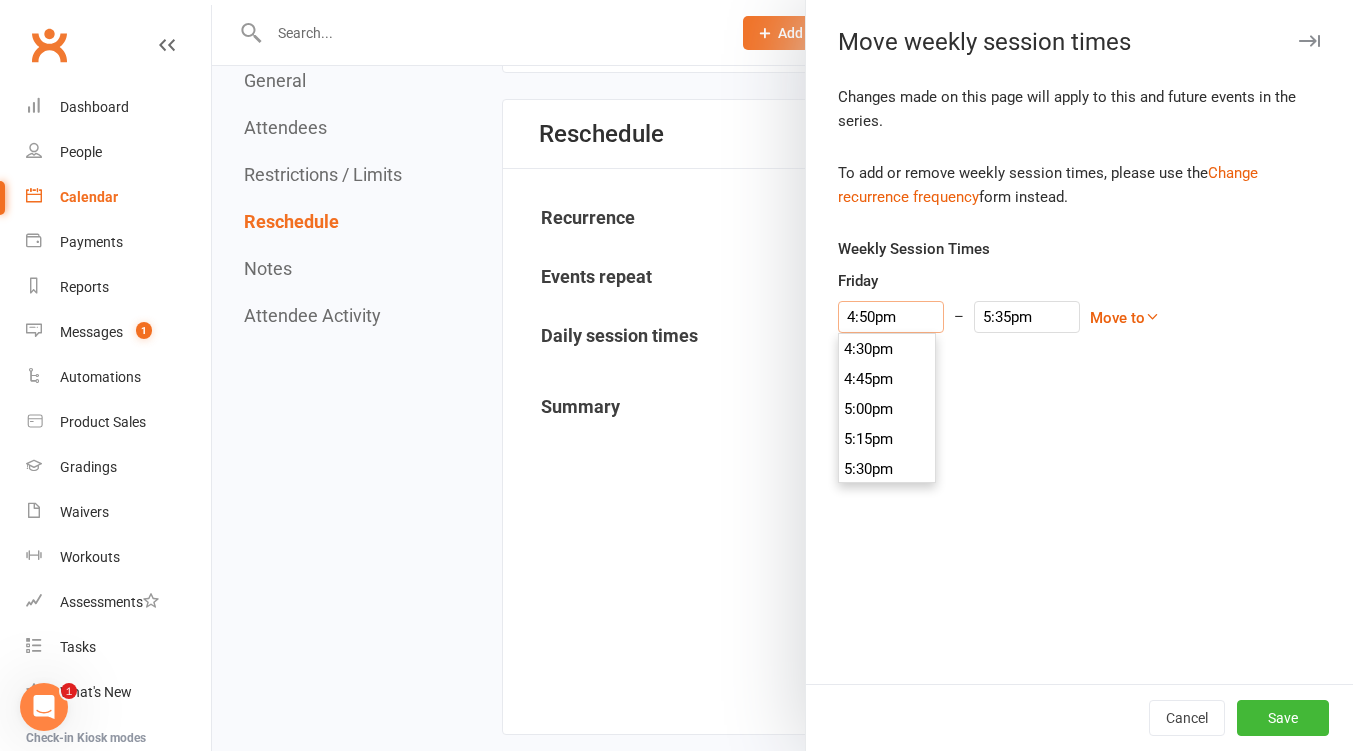 type on "4:50pm" 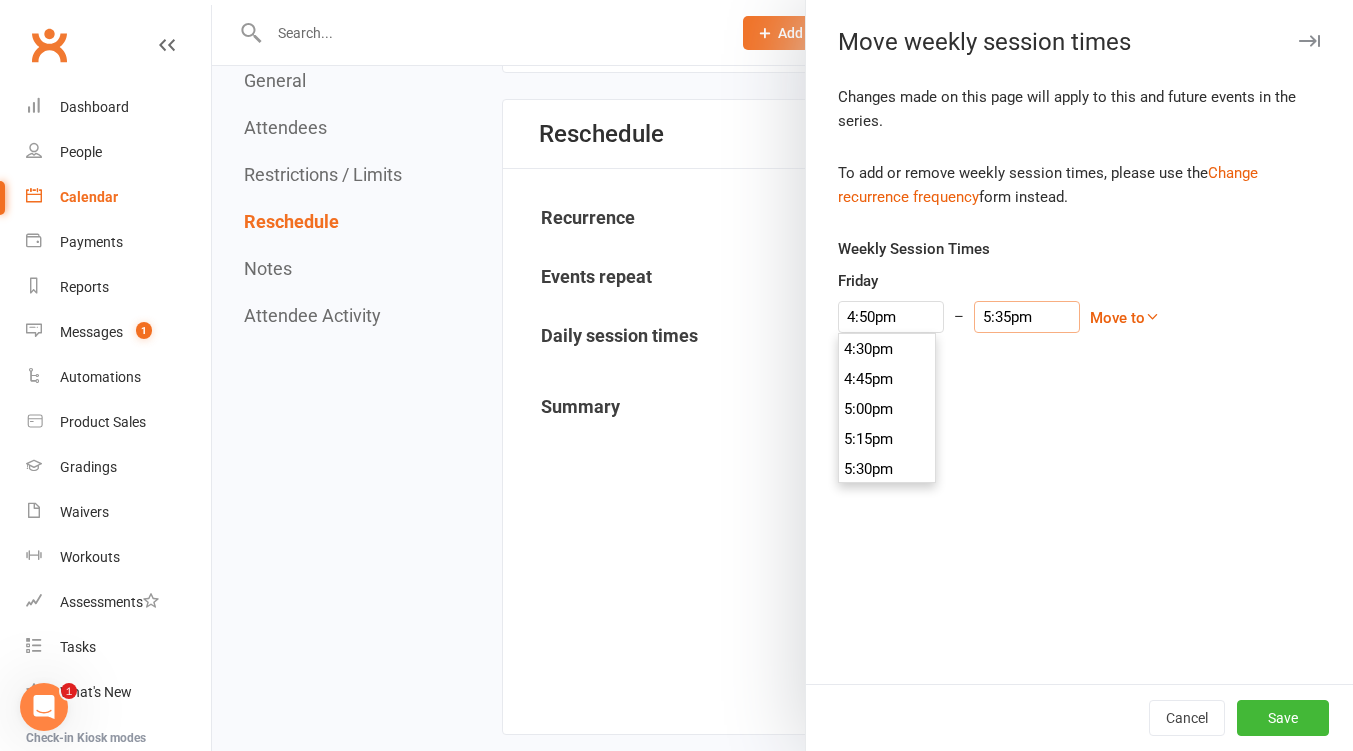 click on "5:35pm" at bounding box center (1027, 317) 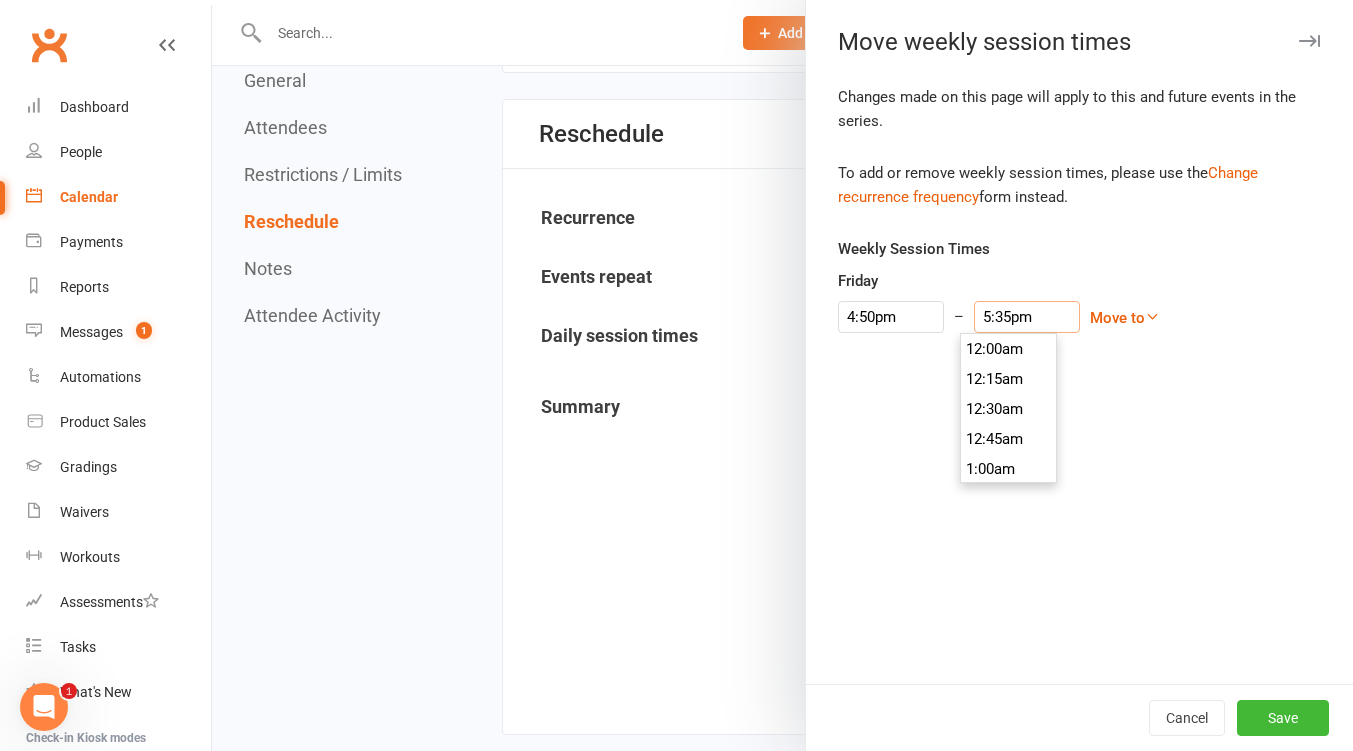scroll, scrollTop: 2070, scrollLeft: 0, axis: vertical 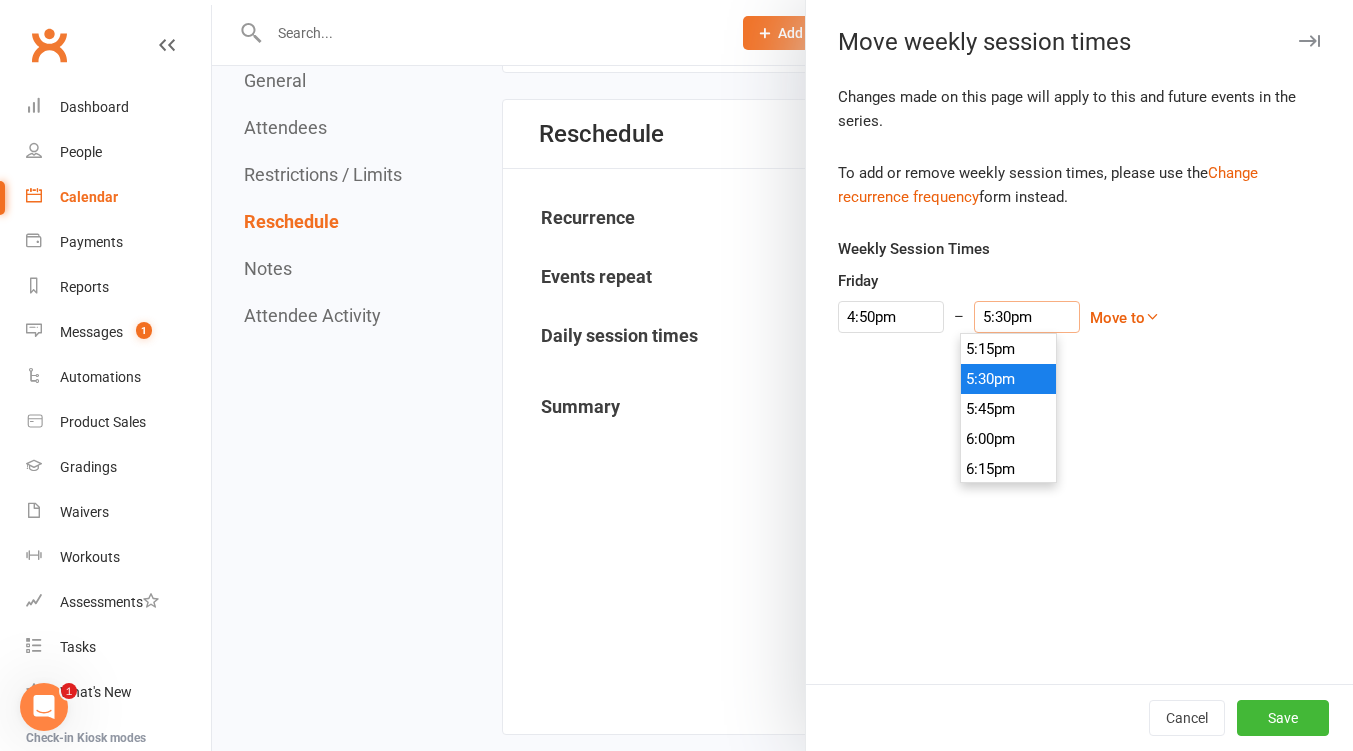 type on "5:30pm" 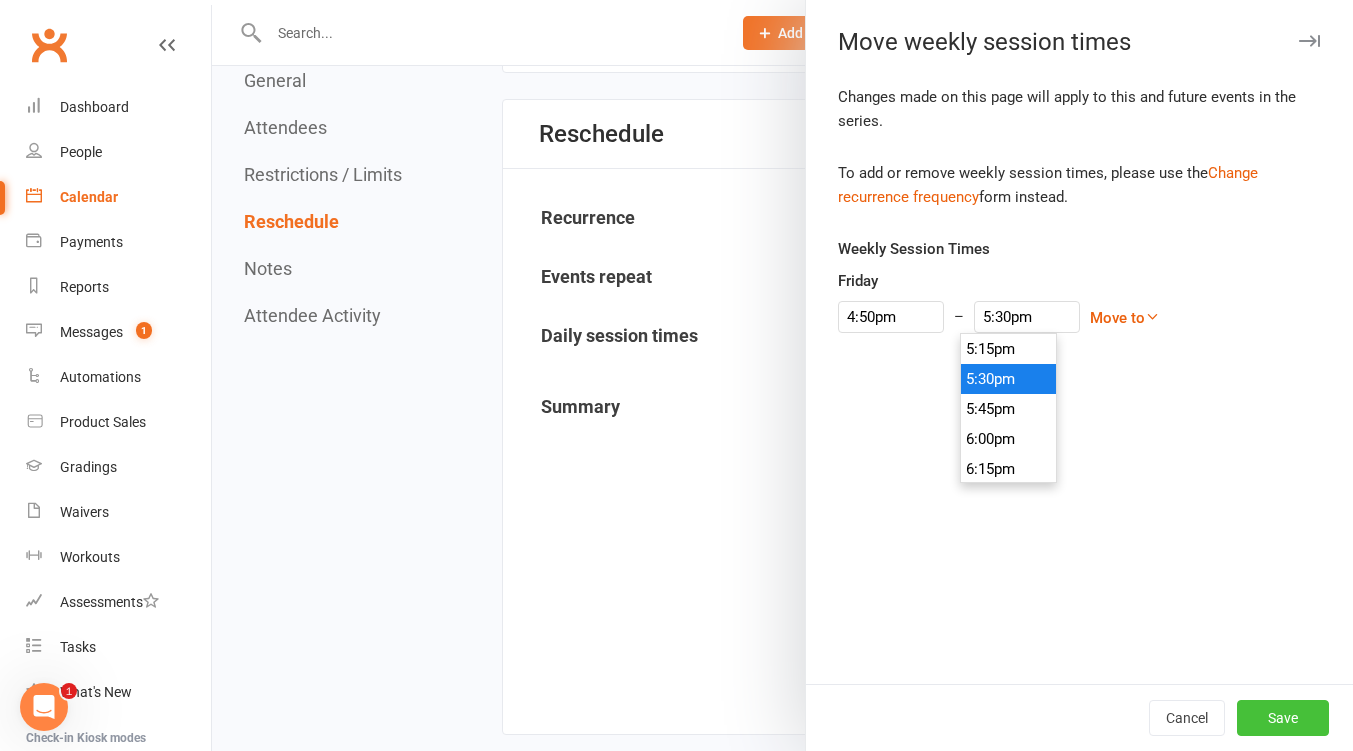 click on "Save" at bounding box center (1283, 718) 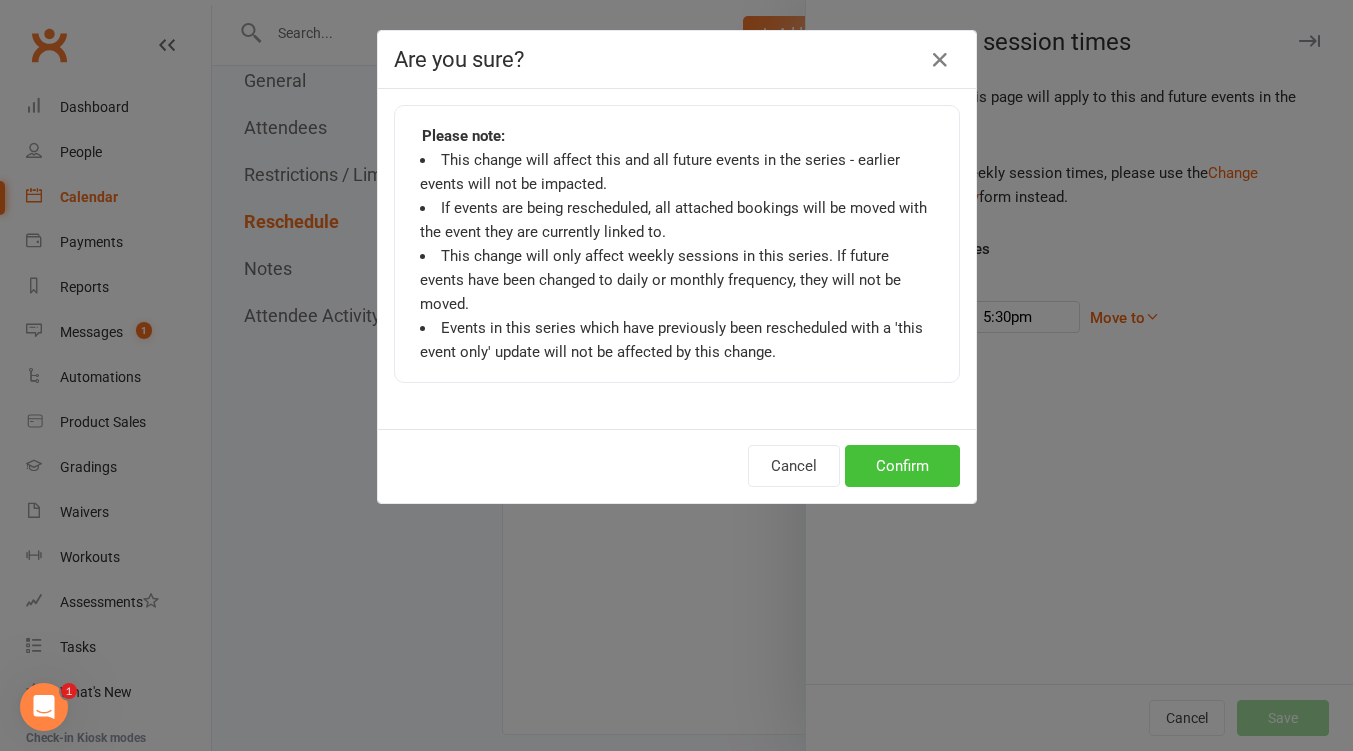 click on "Confirm" at bounding box center [902, 466] 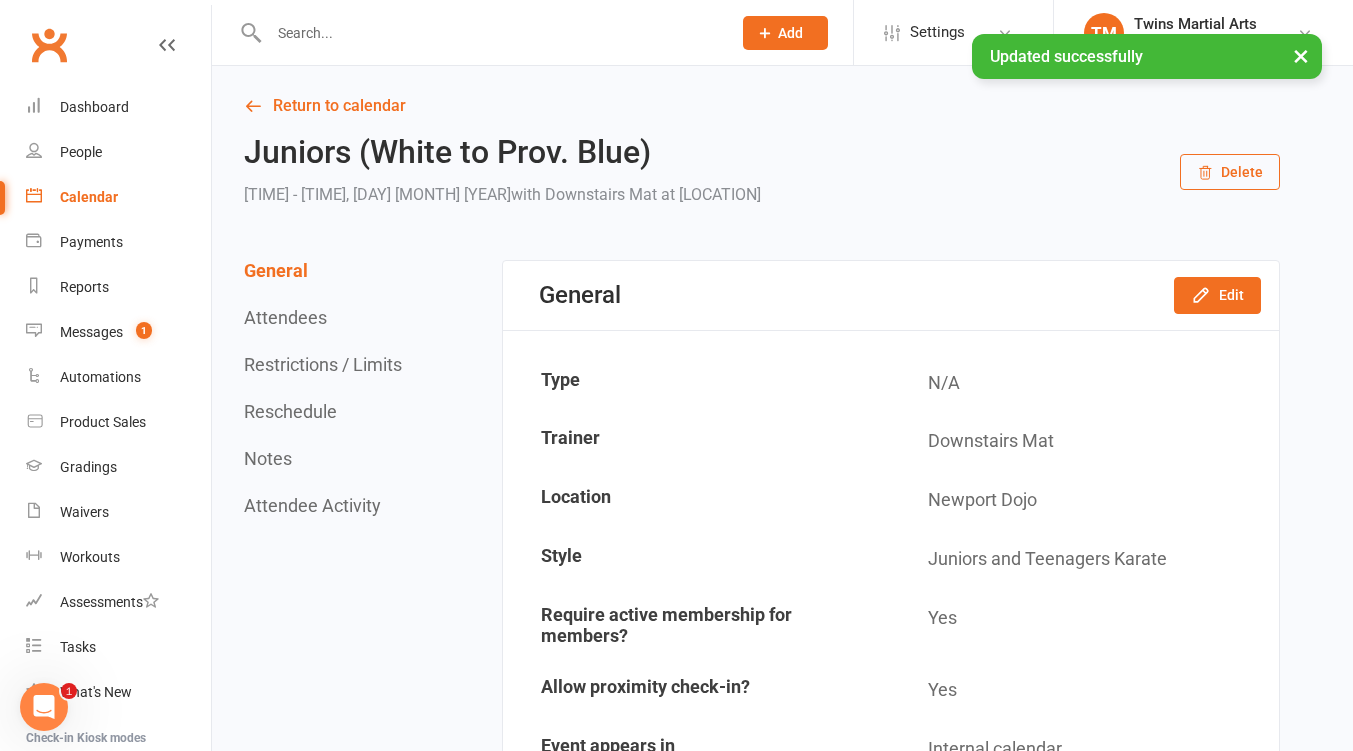 scroll, scrollTop: 0, scrollLeft: 0, axis: both 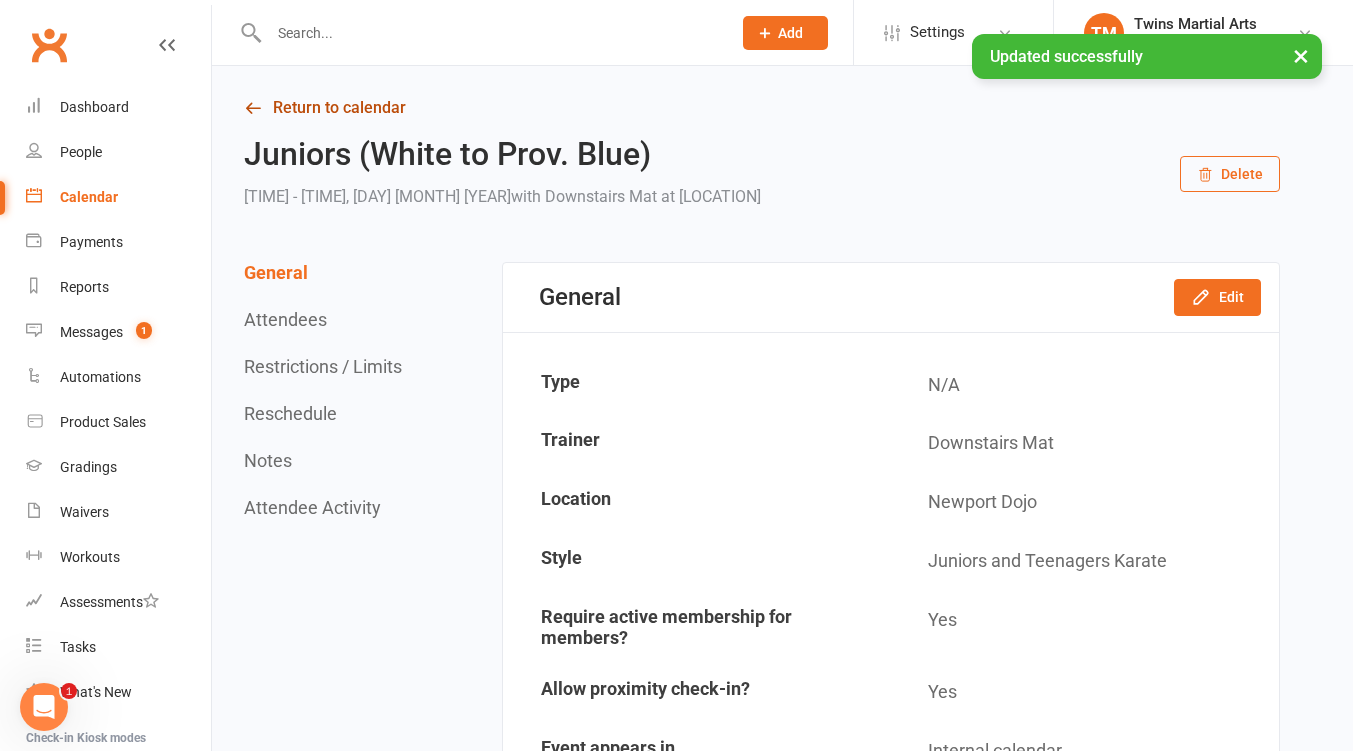 click on "Return to calendar" at bounding box center [762, 108] 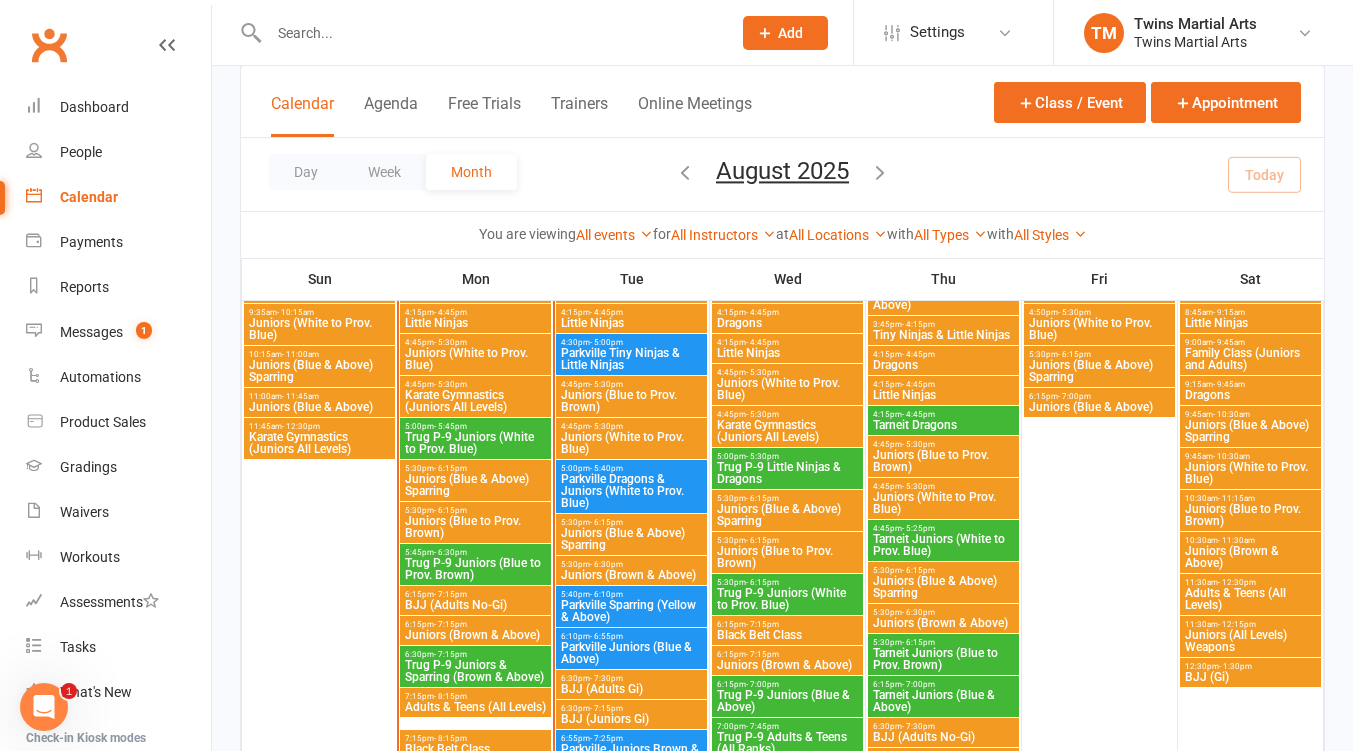 scroll, scrollTop: 533, scrollLeft: 0, axis: vertical 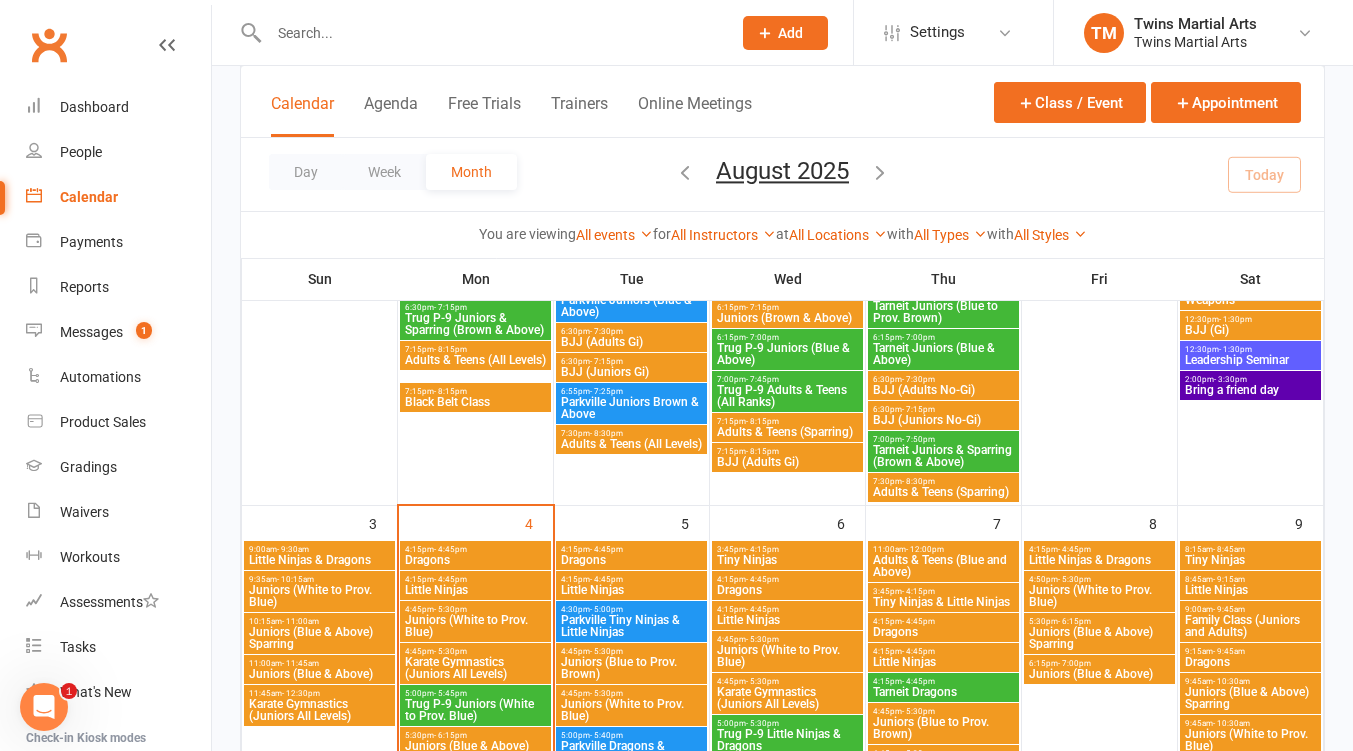 click on "Juniors (White to Prov. Blue)" at bounding box center [1099, 596] 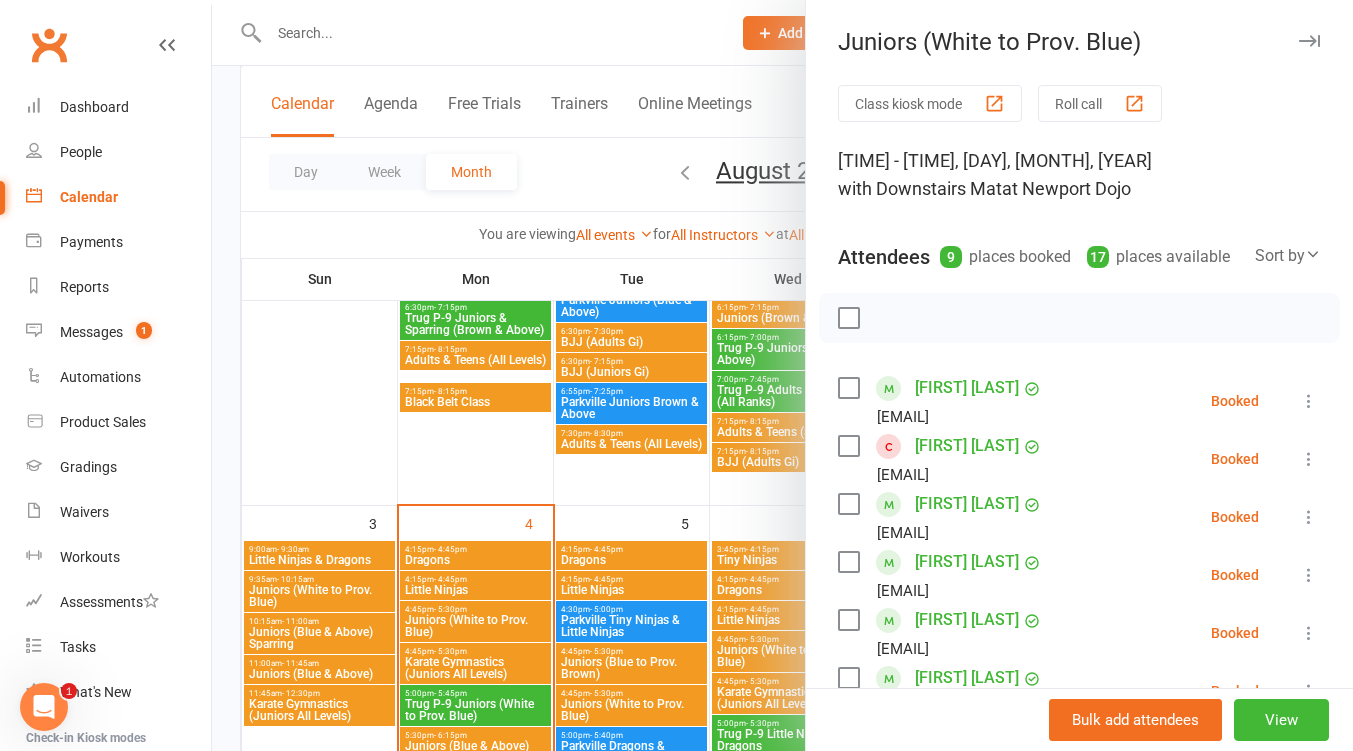 click at bounding box center (1309, 41) 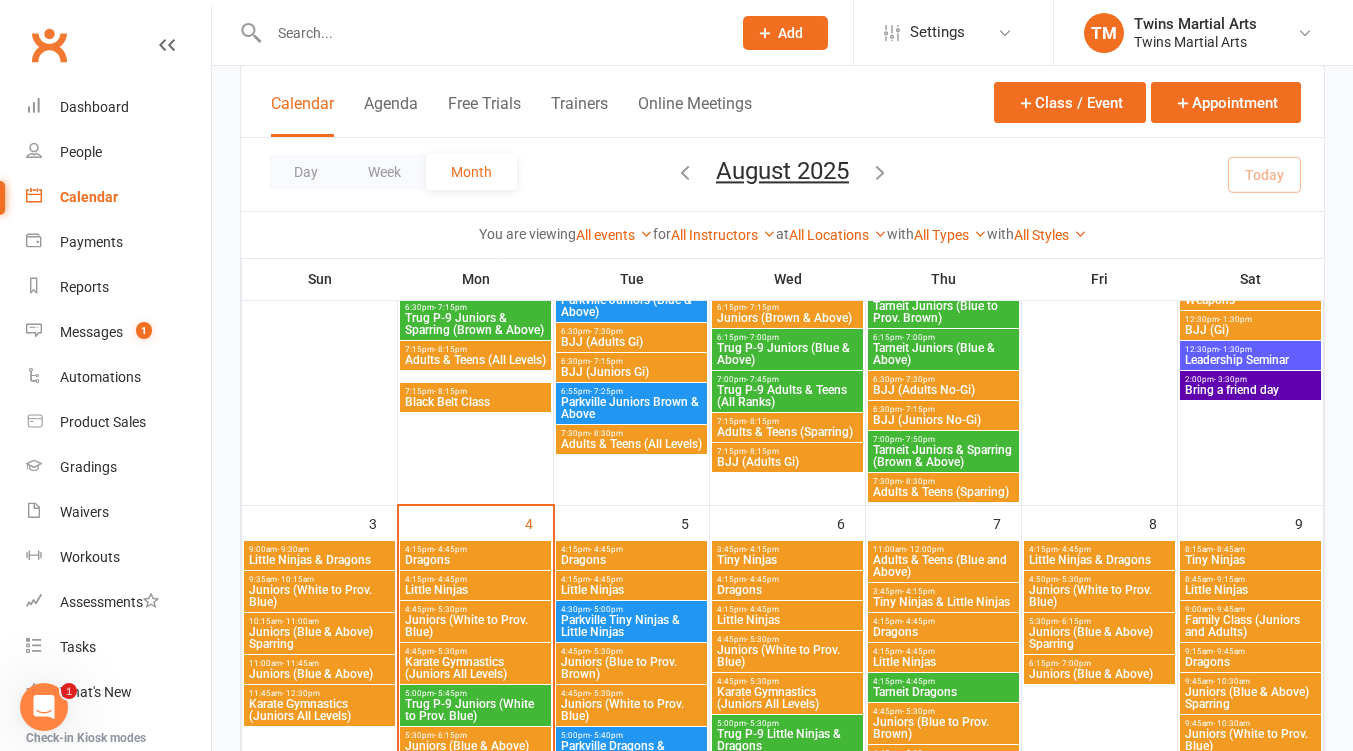 click on "Juniors (White to Prov. Blue)" at bounding box center (1099, 596) 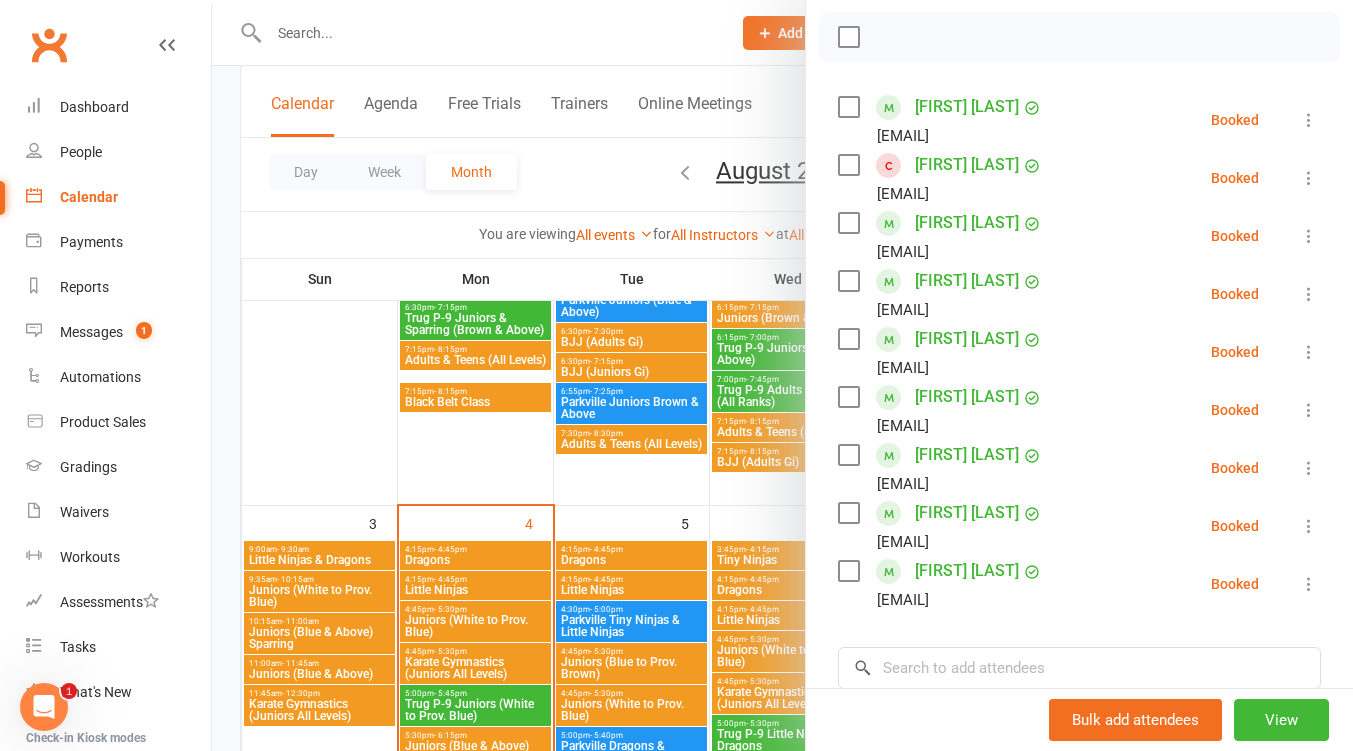 scroll, scrollTop: 0, scrollLeft: 0, axis: both 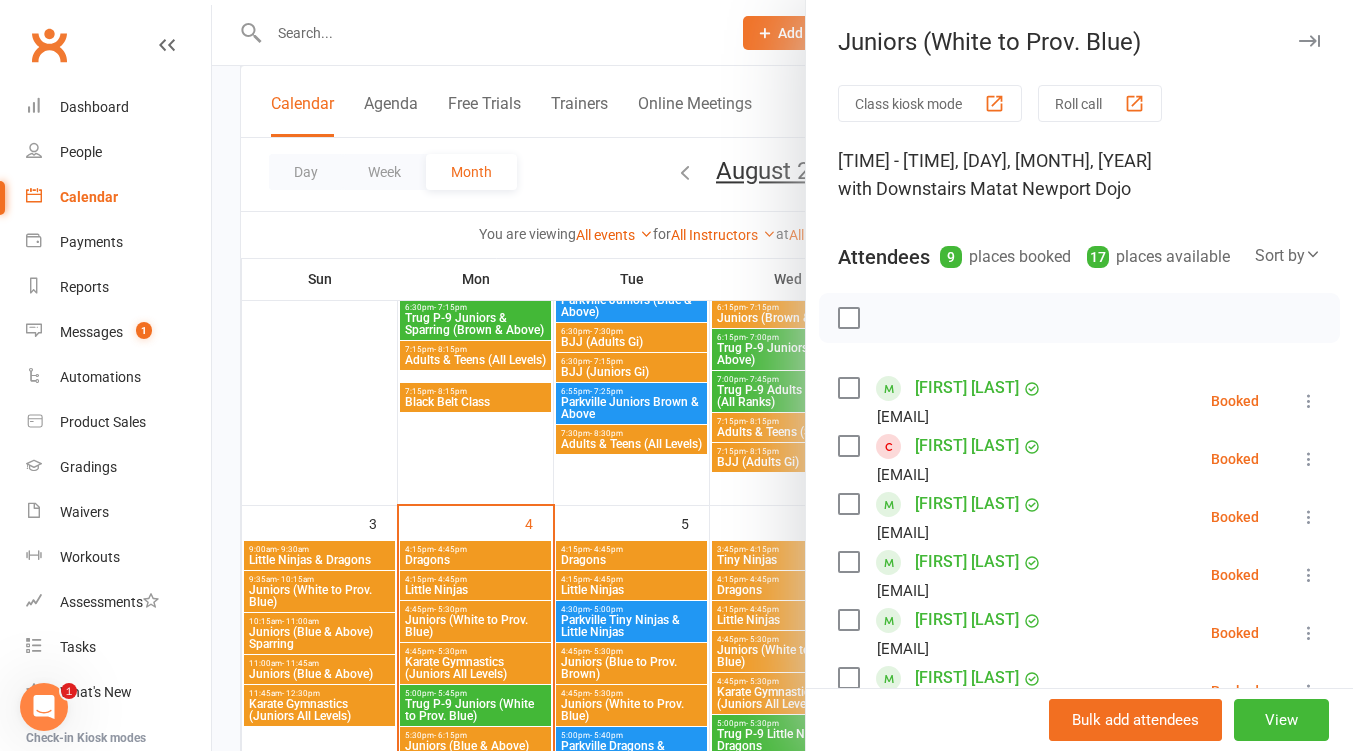 click at bounding box center (1309, 41) 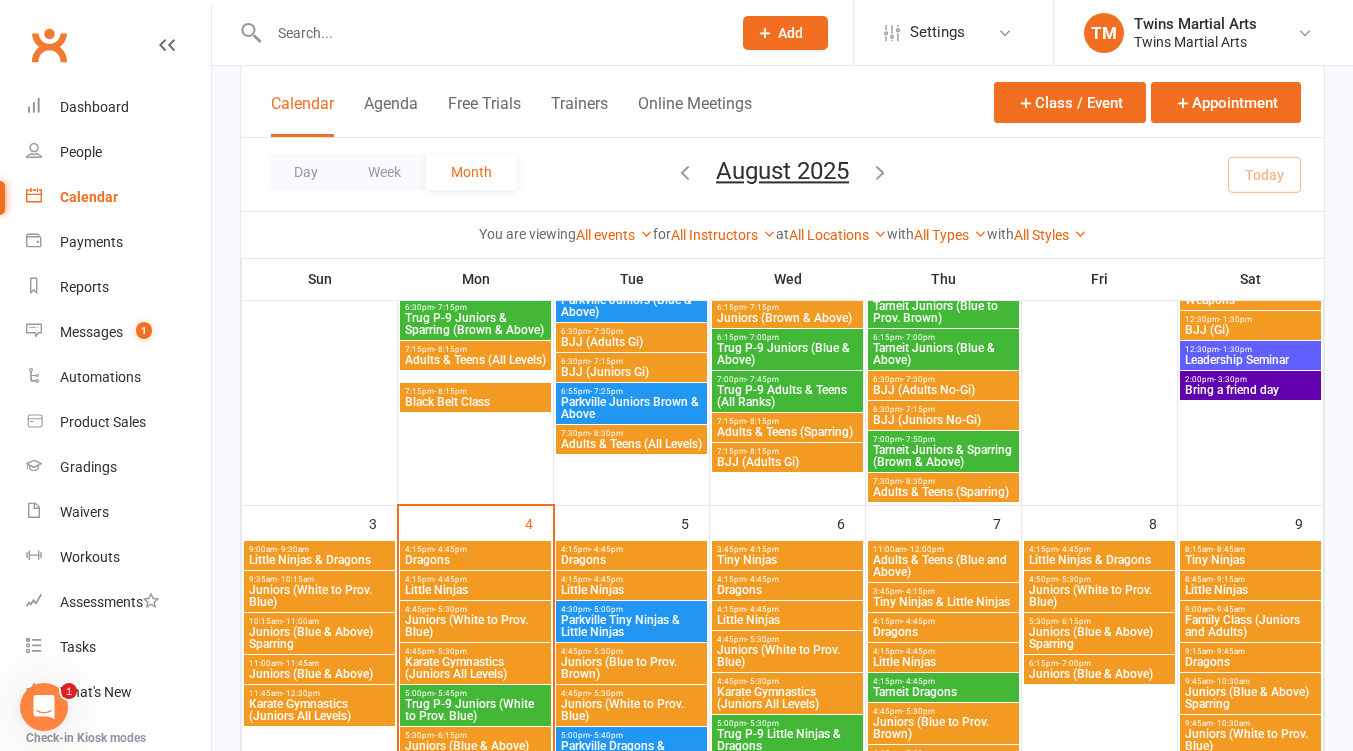 click at bounding box center (490, 33) 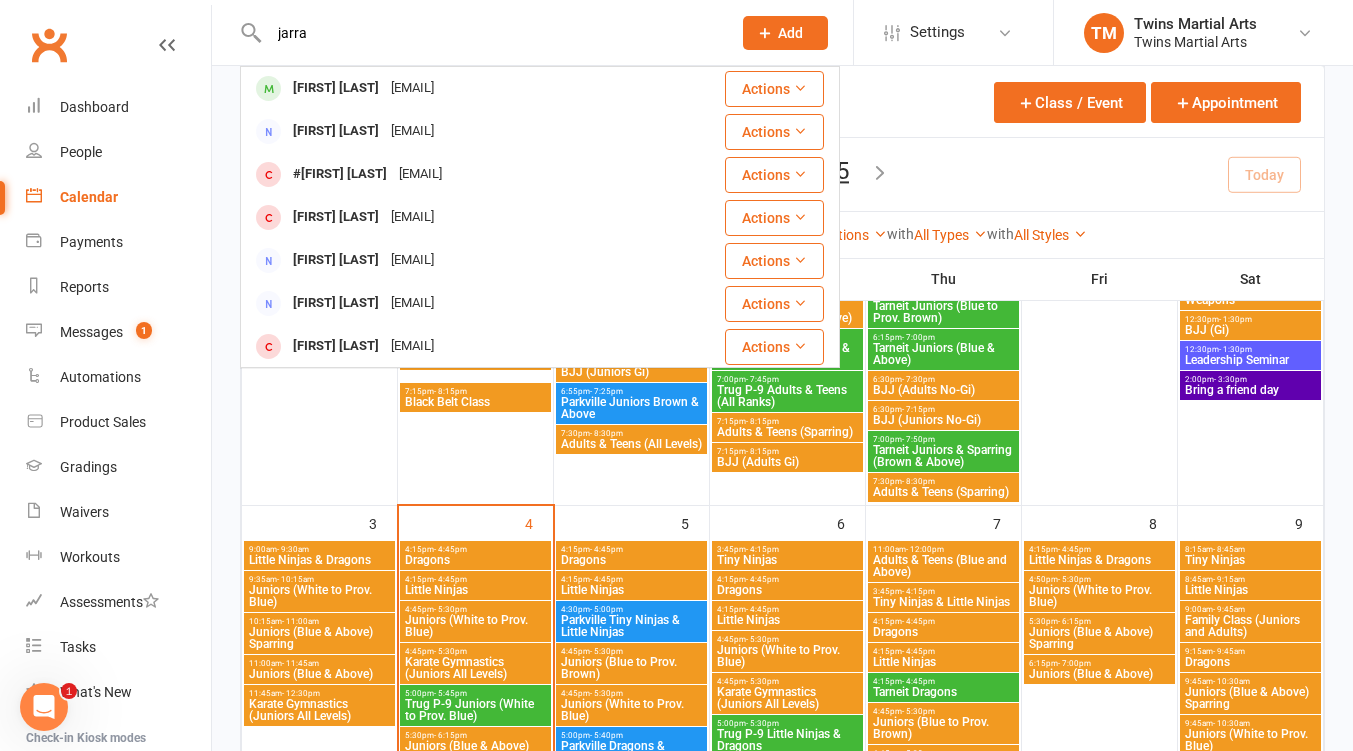 type on "jarra" 